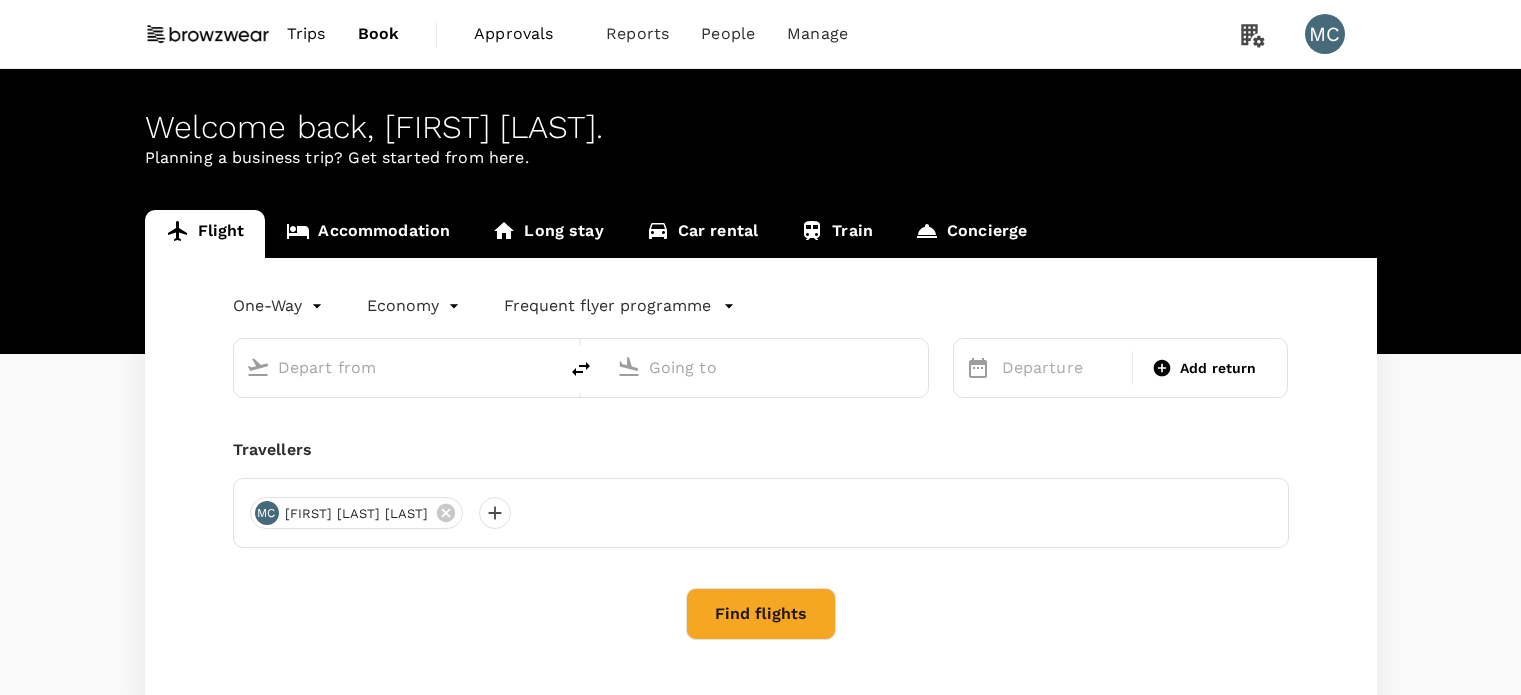 scroll, scrollTop: 0, scrollLeft: 0, axis: both 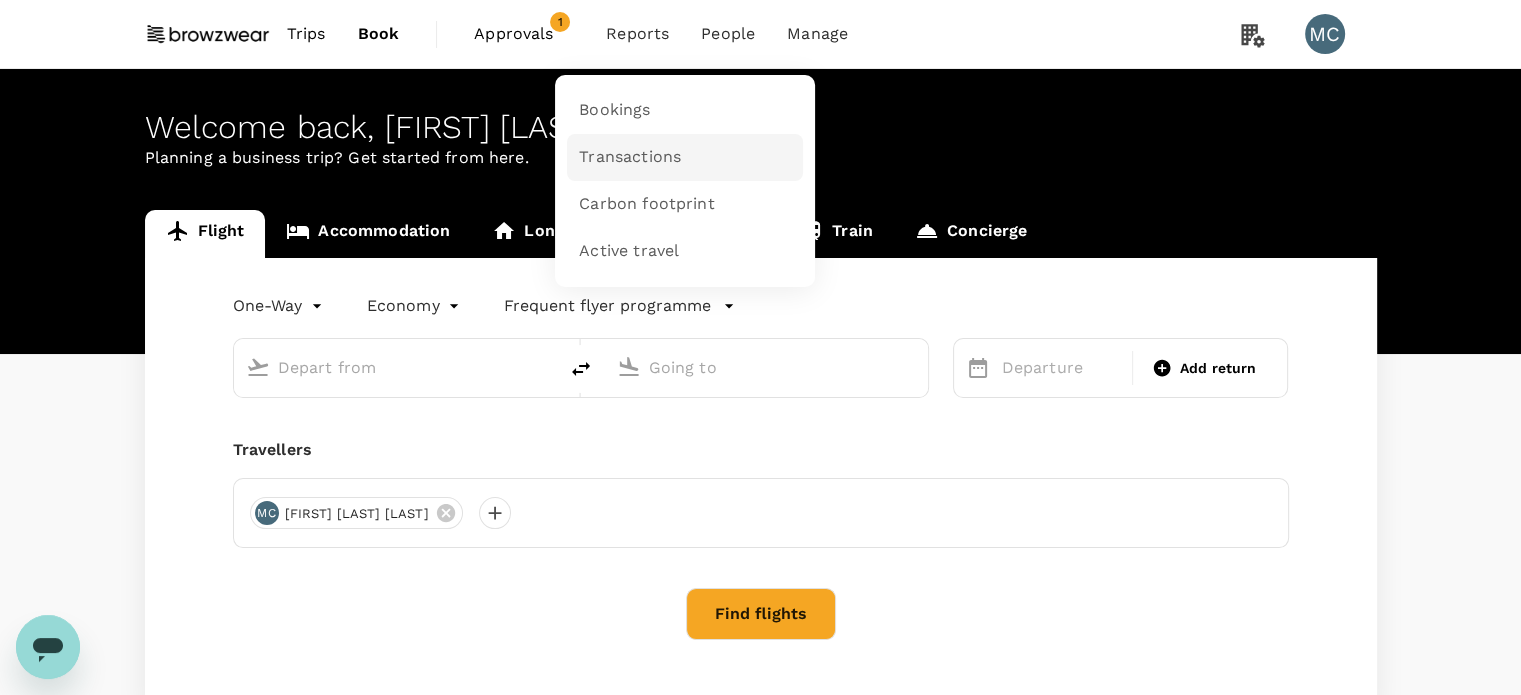 click on "Transactions" at bounding box center [630, 157] 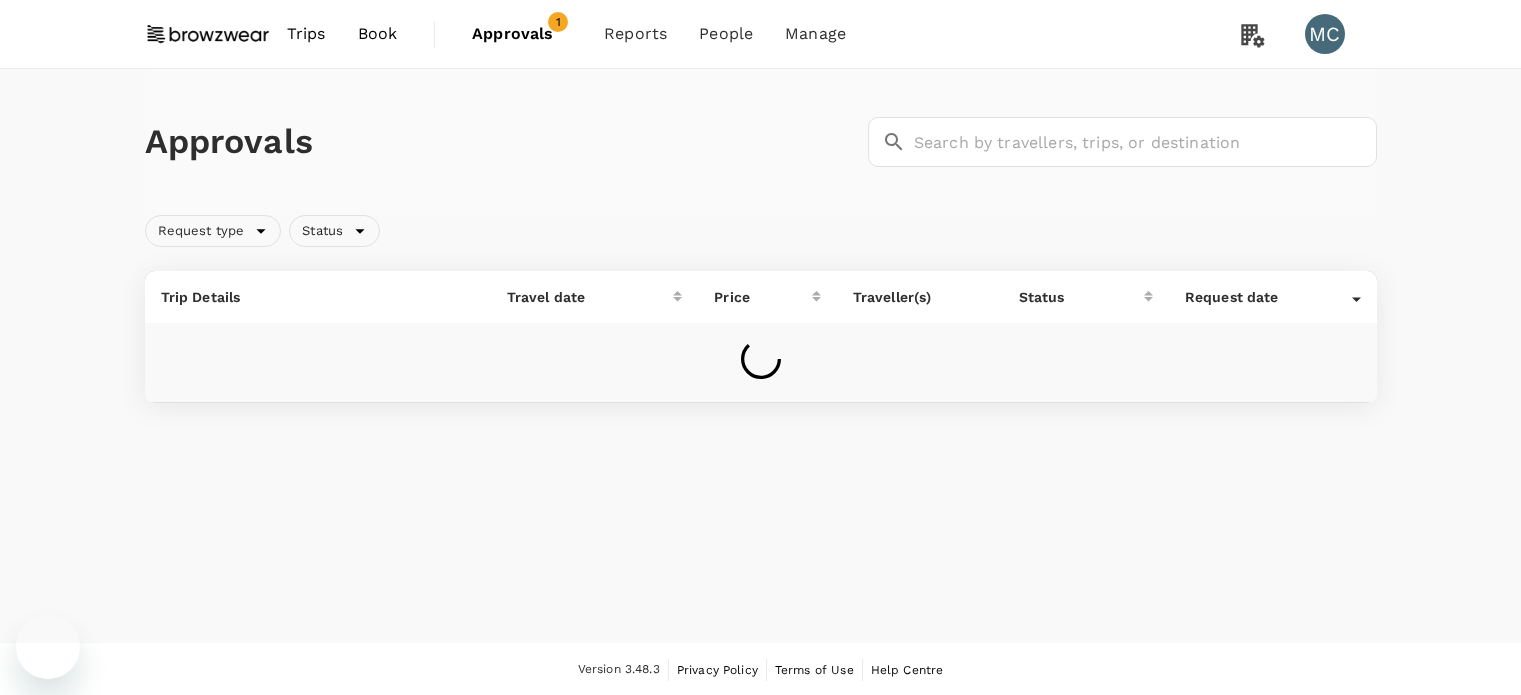 scroll, scrollTop: 0, scrollLeft: 0, axis: both 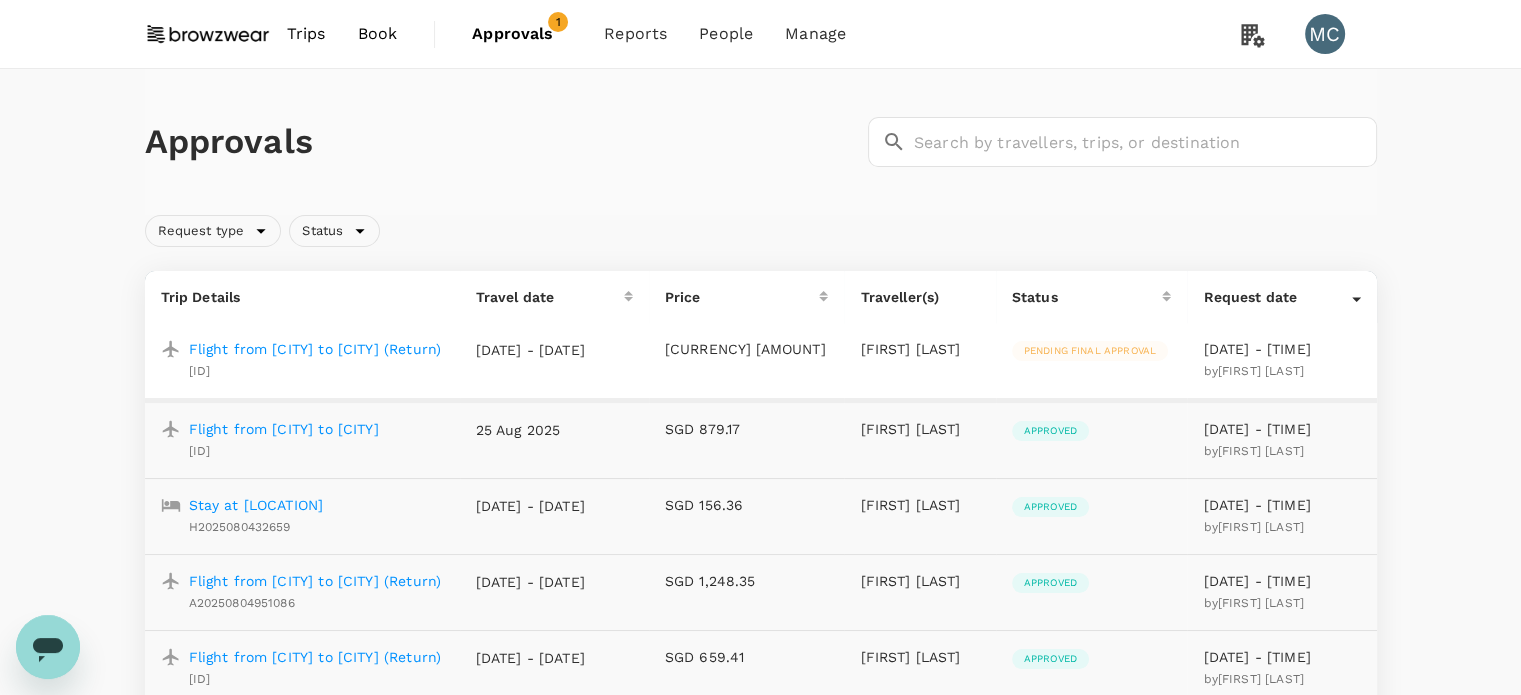 click on "Flight from [CITY] to [CITY] (Return)" at bounding box center (315, 349) 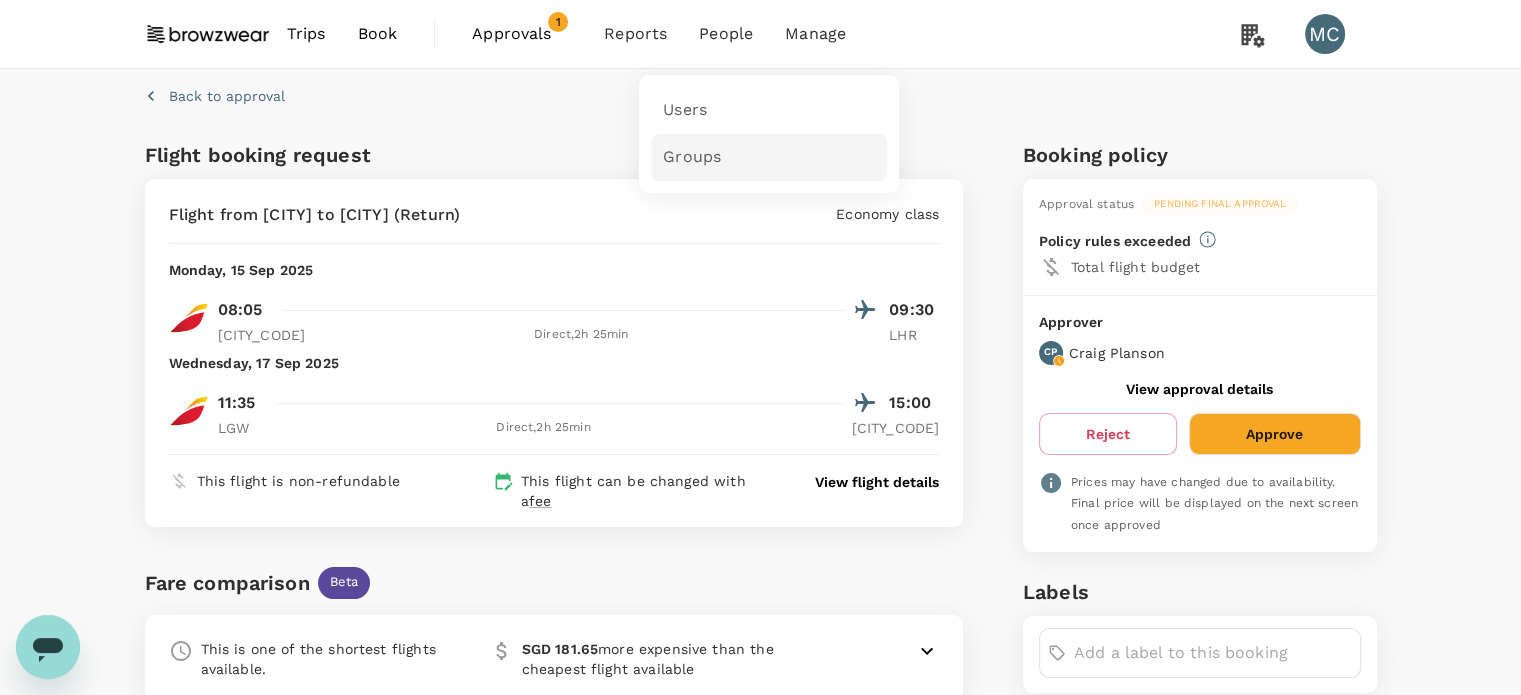 click on "Groups" at bounding box center [692, 157] 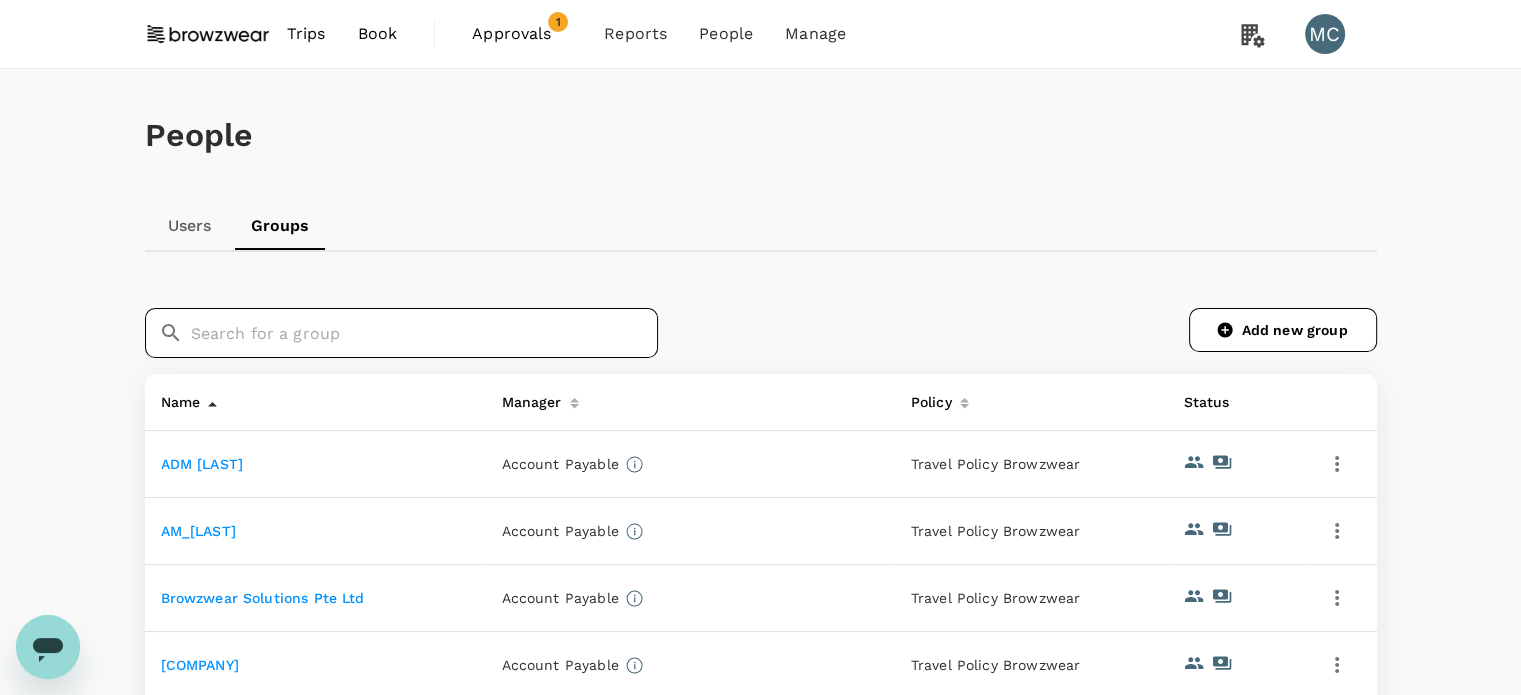 click at bounding box center [424, 333] 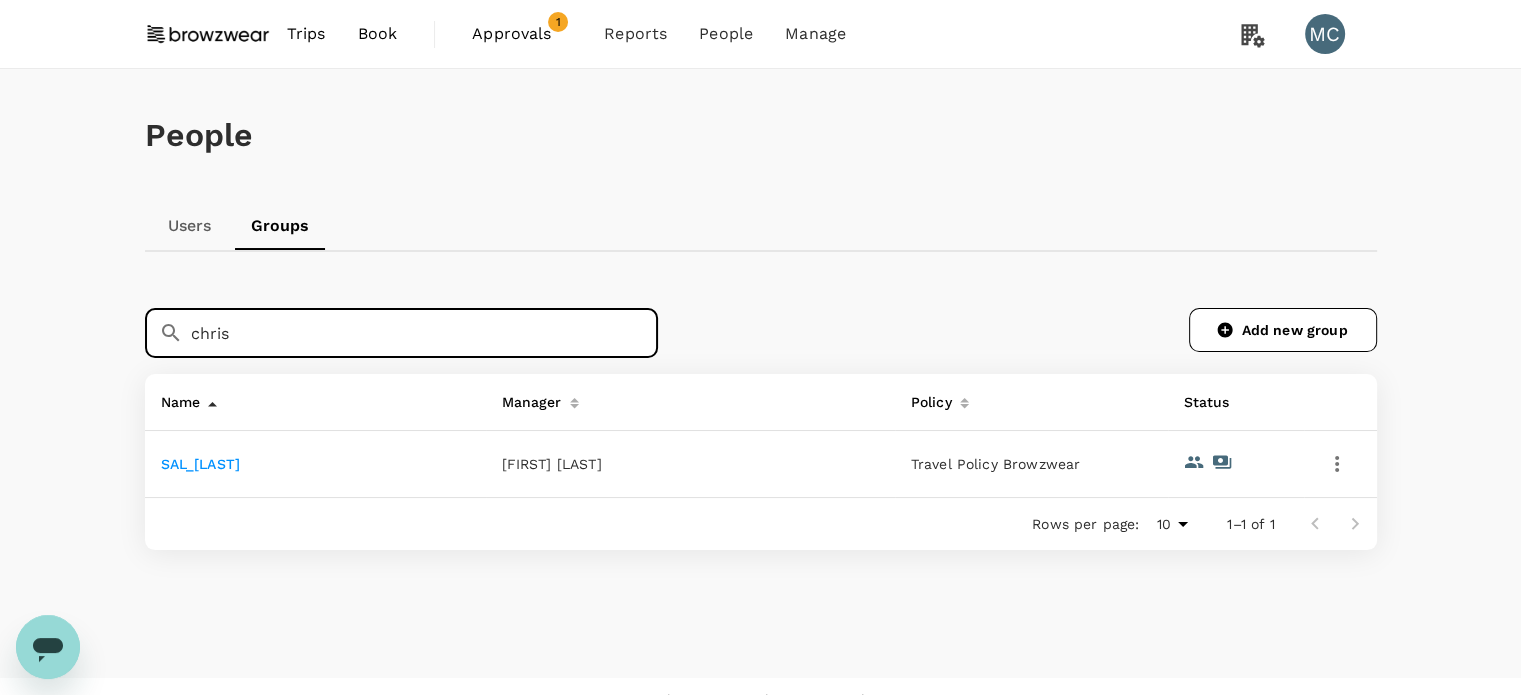 type on "chris" 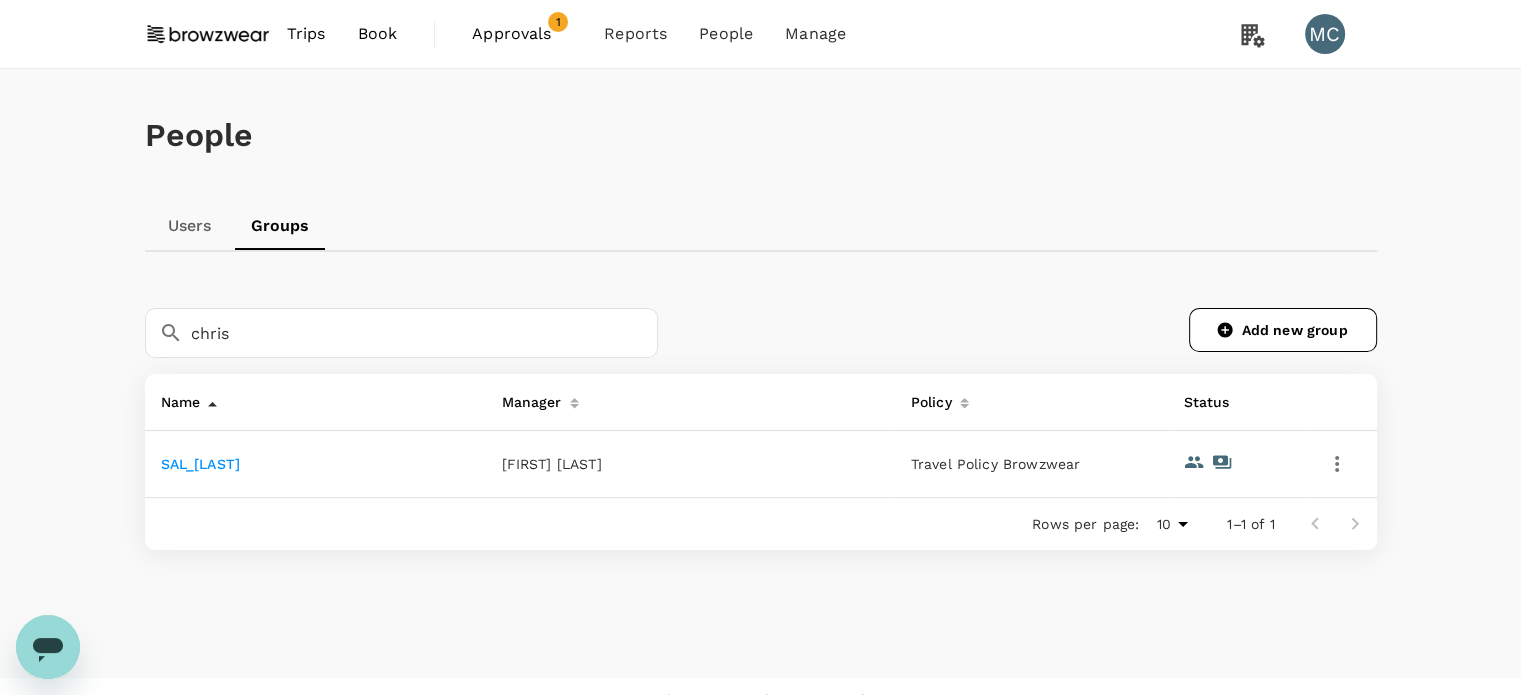 click on "SAL_[LAST]" at bounding box center (201, 464) 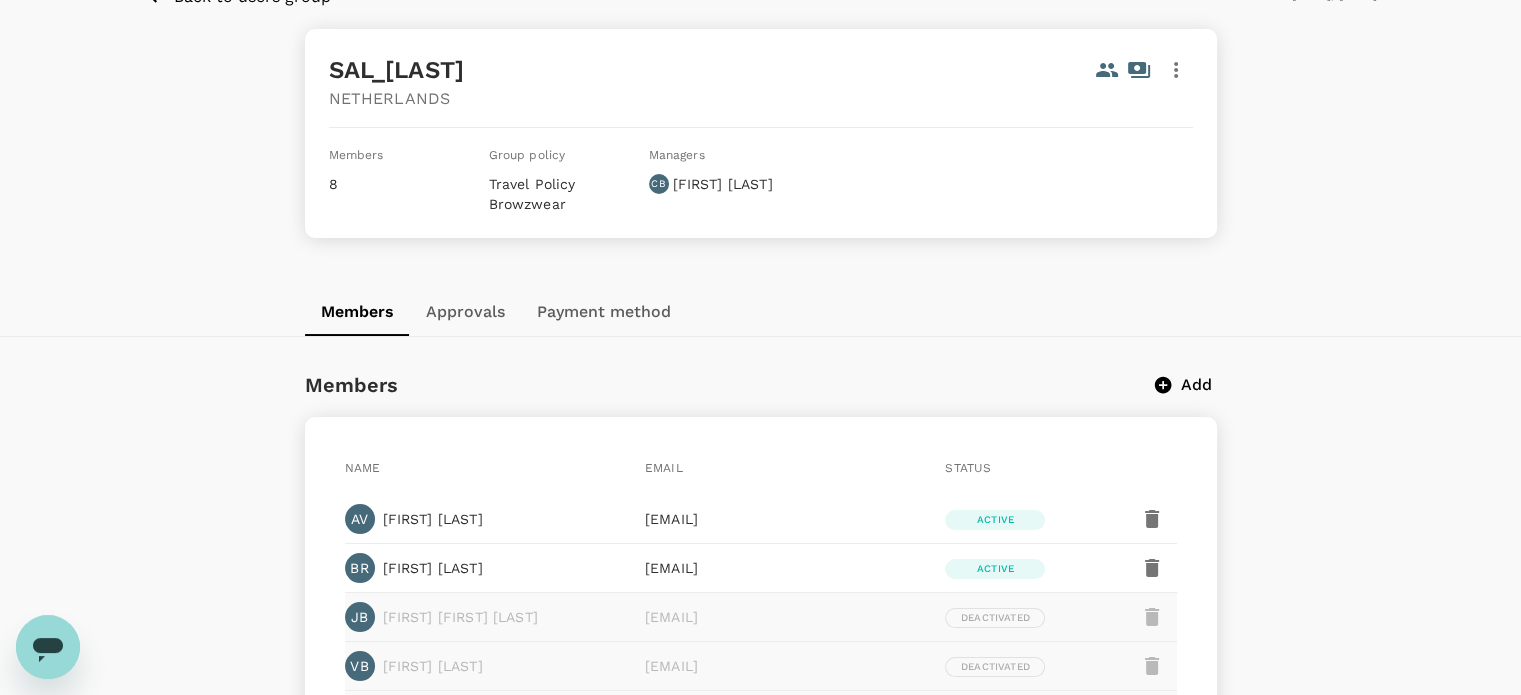 scroll, scrollTop: 0, scrollLeft: 0, axis: both 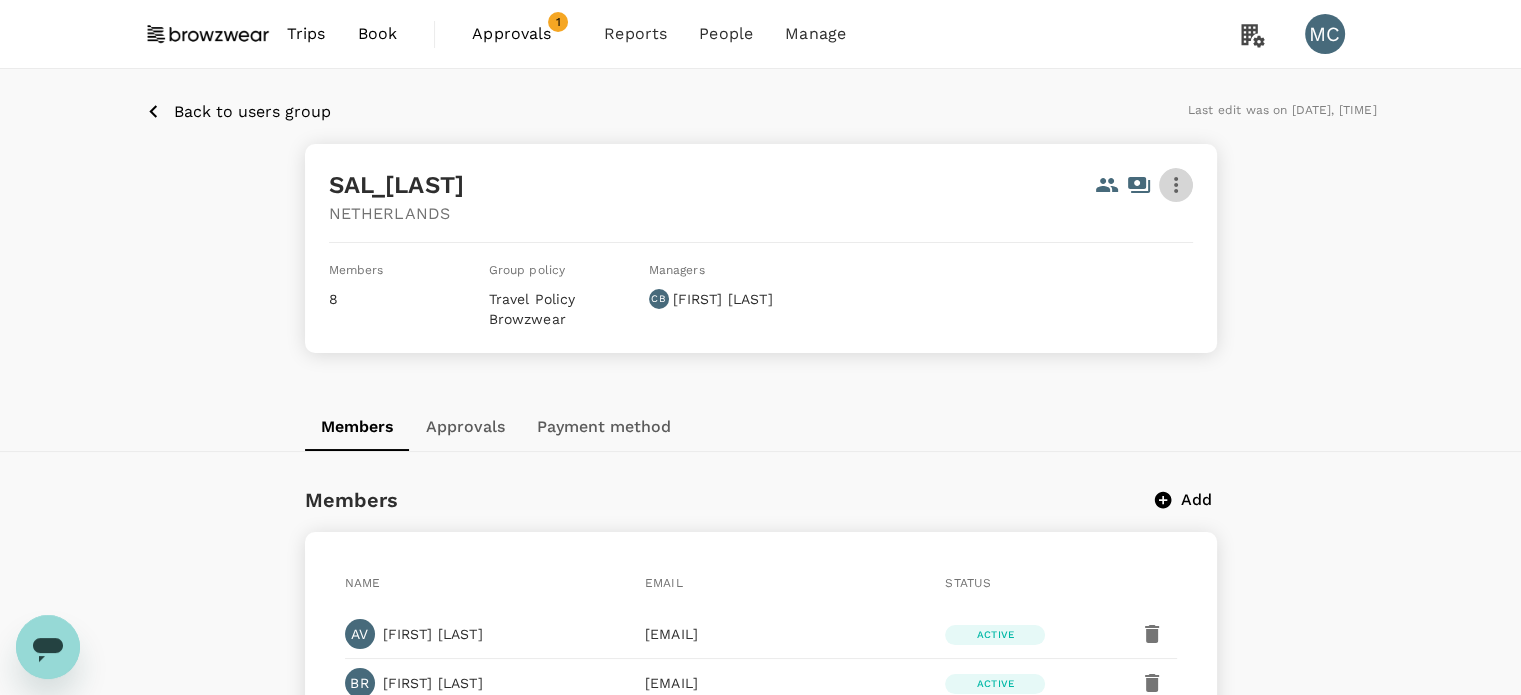 click 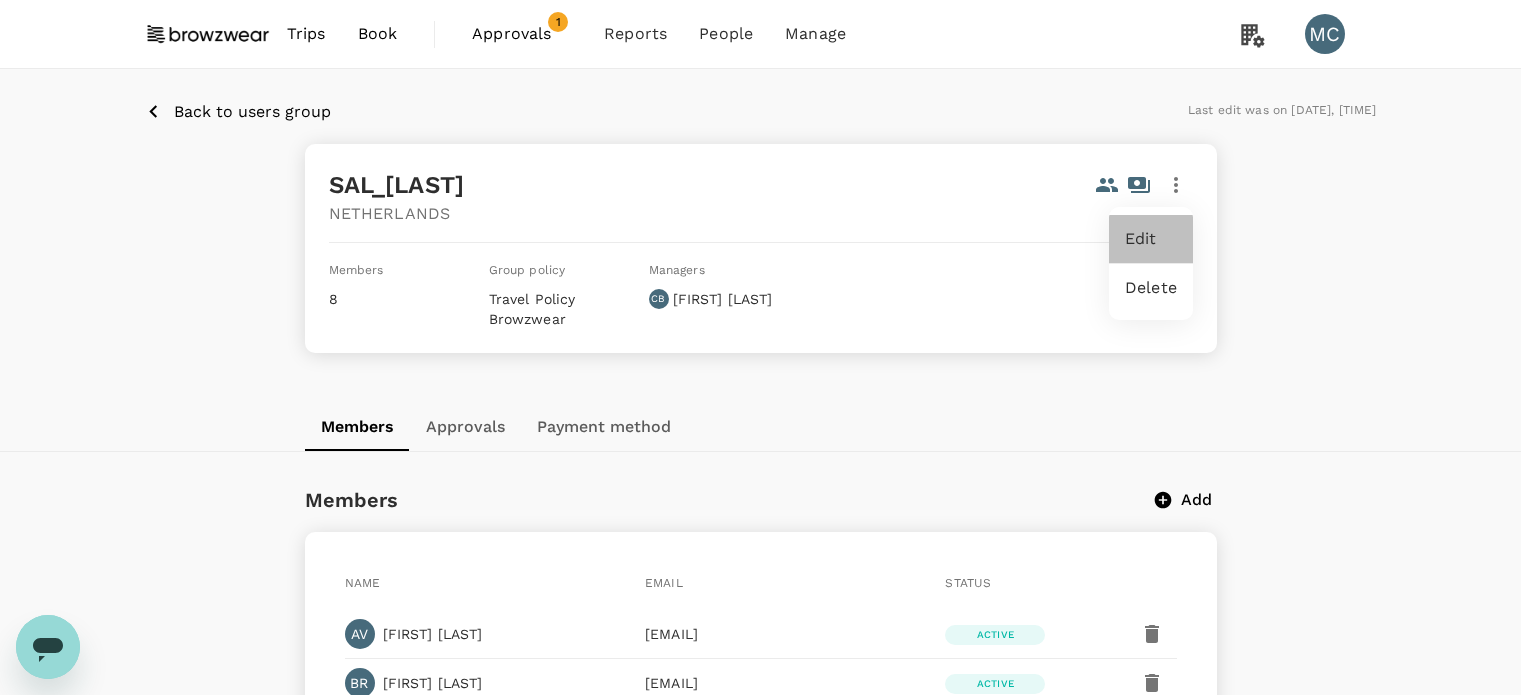click on "Edit" at bounding box center [1151, 239] 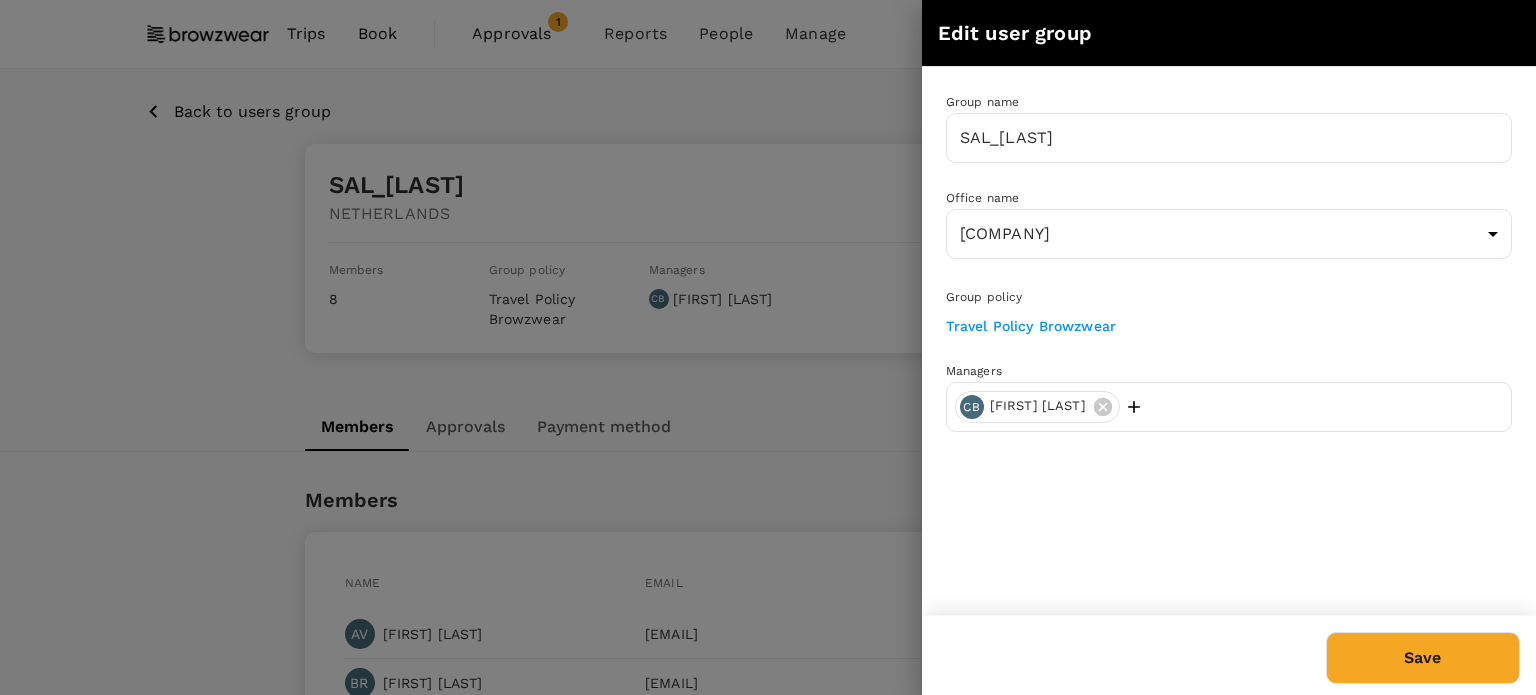 click at bounding box center [768, 347] 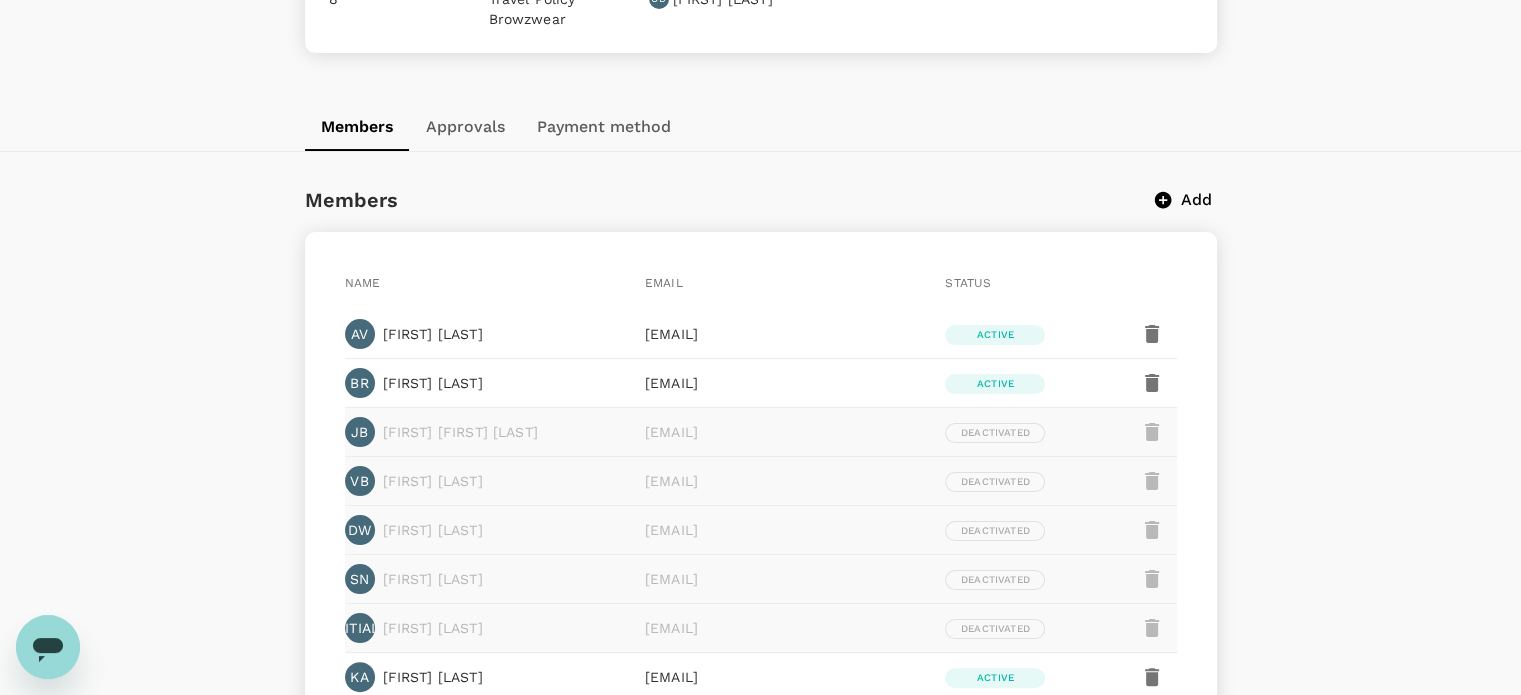 scroll, scrollTop: 0, scrollLeft: 0, axis: both 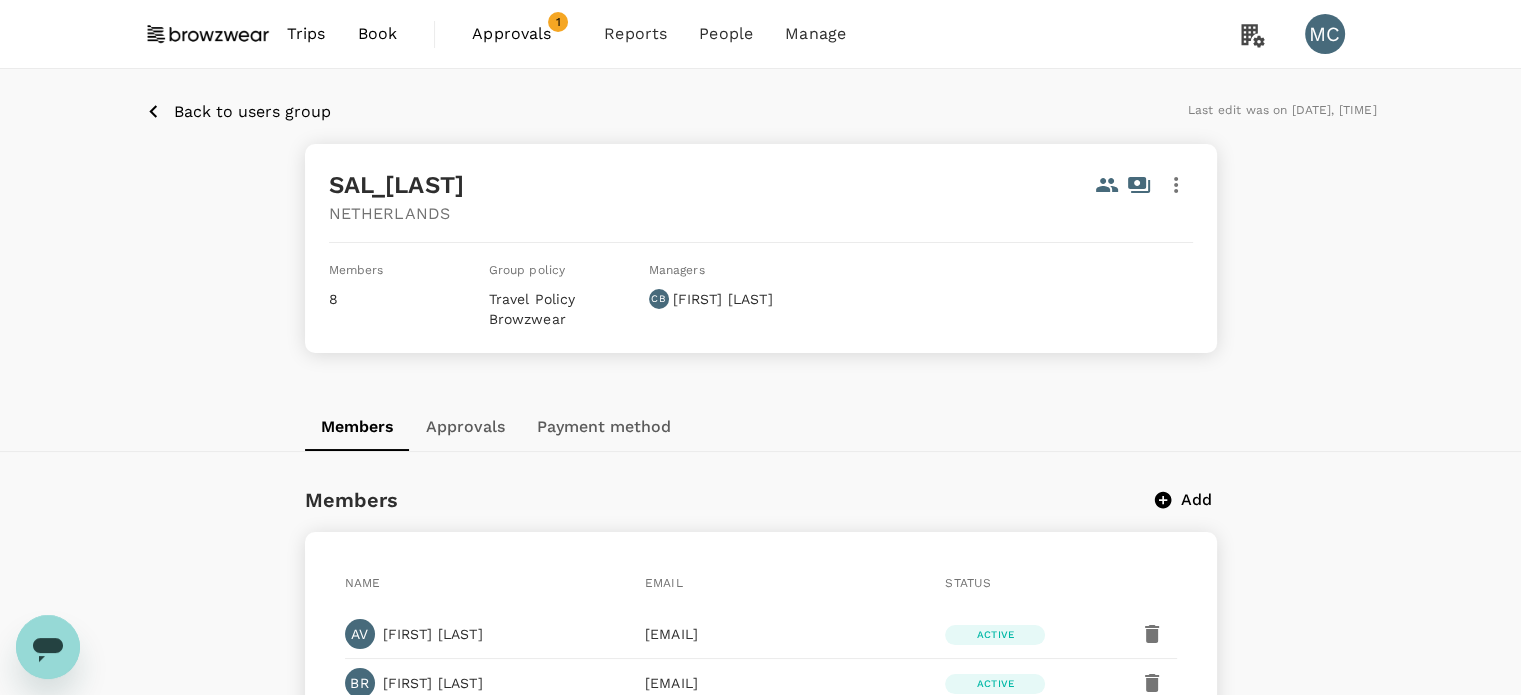 click on "Back to users group" at bounding box center (252, 112) 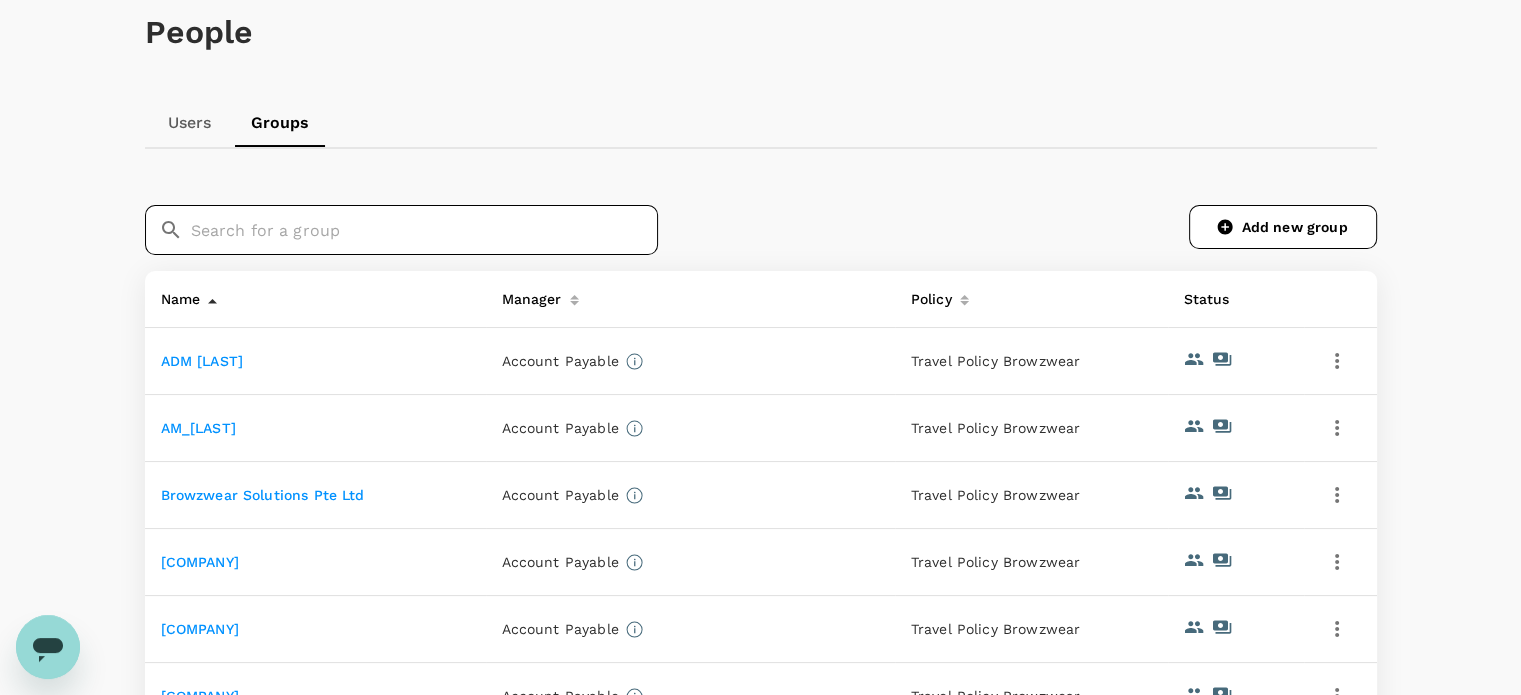 scroll, scrollTop: 100, scrollLeft: 0, axis: vertical 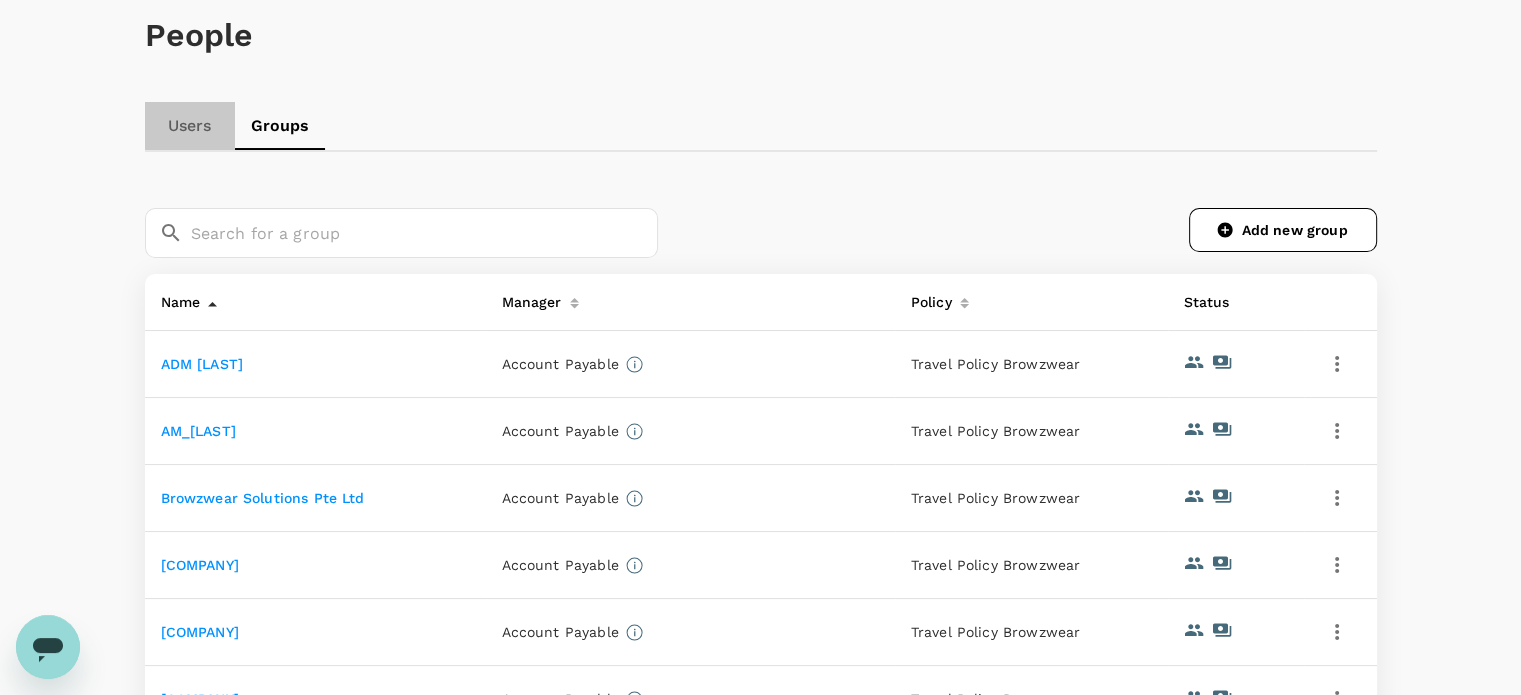 click on "Users" at bounding box center (190, 126) 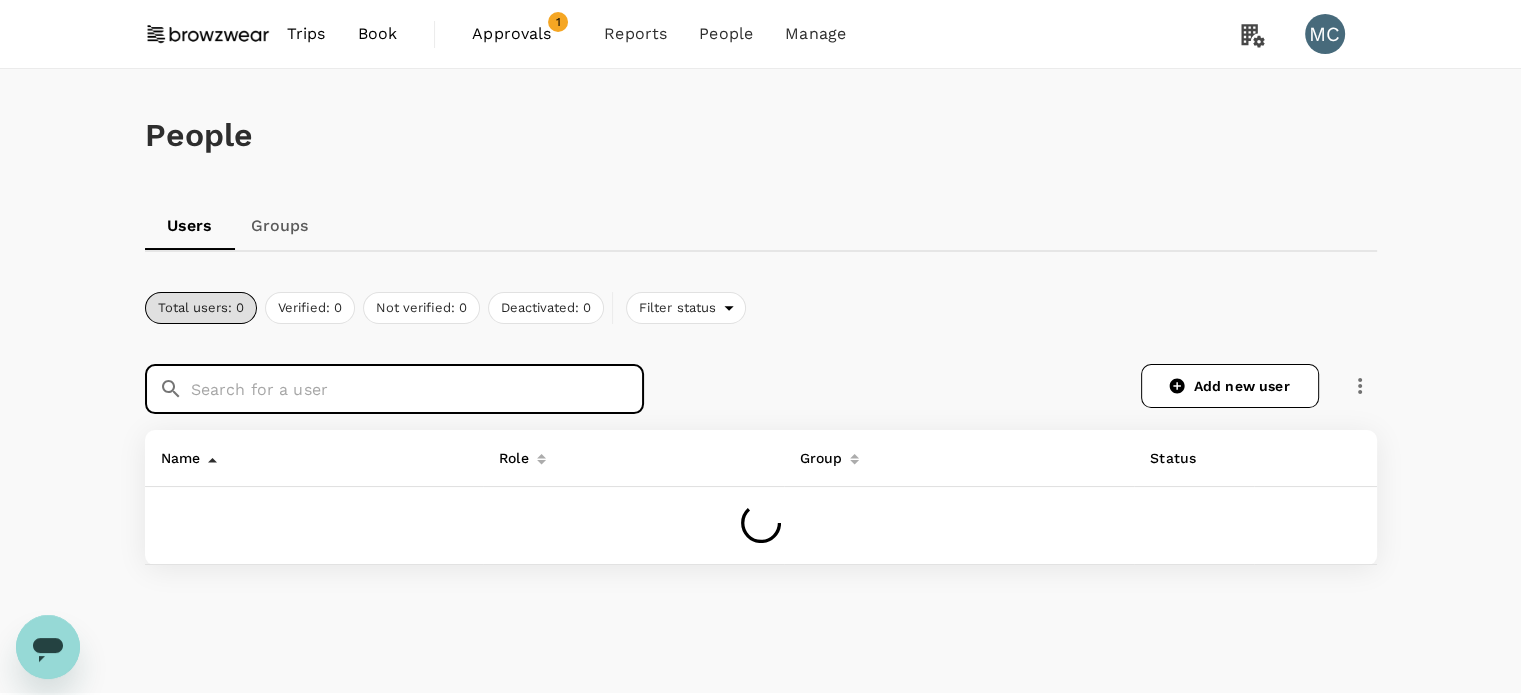 click at bounding box center (417, 389) 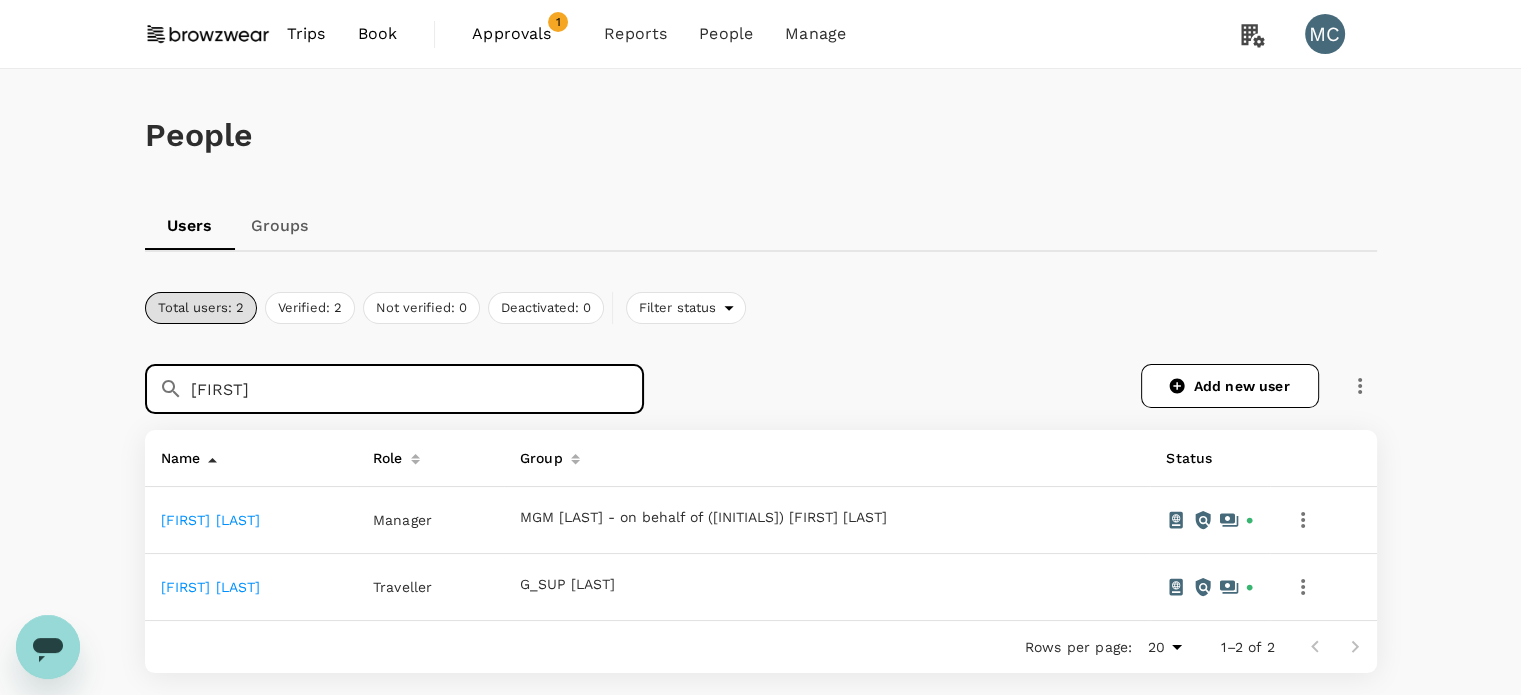 type on "[FIRST]" 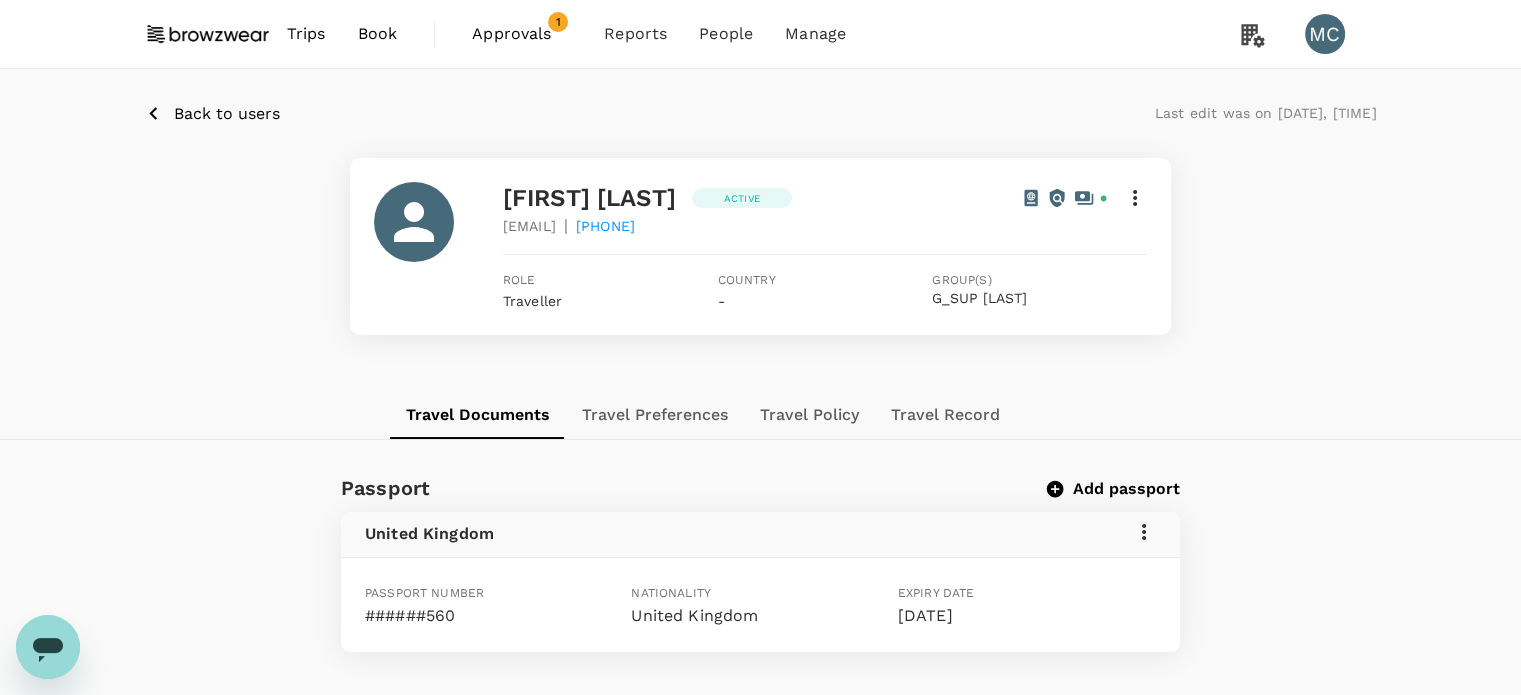 click 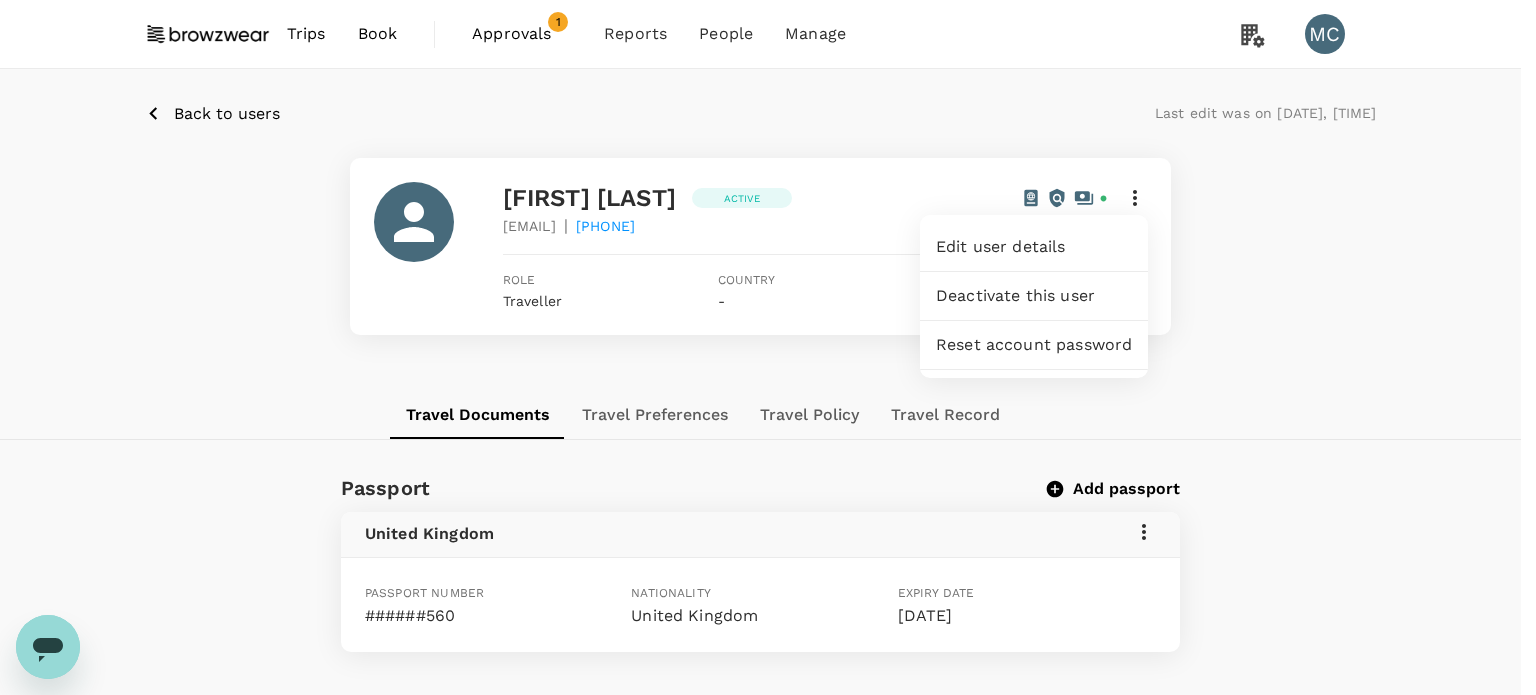 click on "Edit user details" at bounding box center (1034, 247) 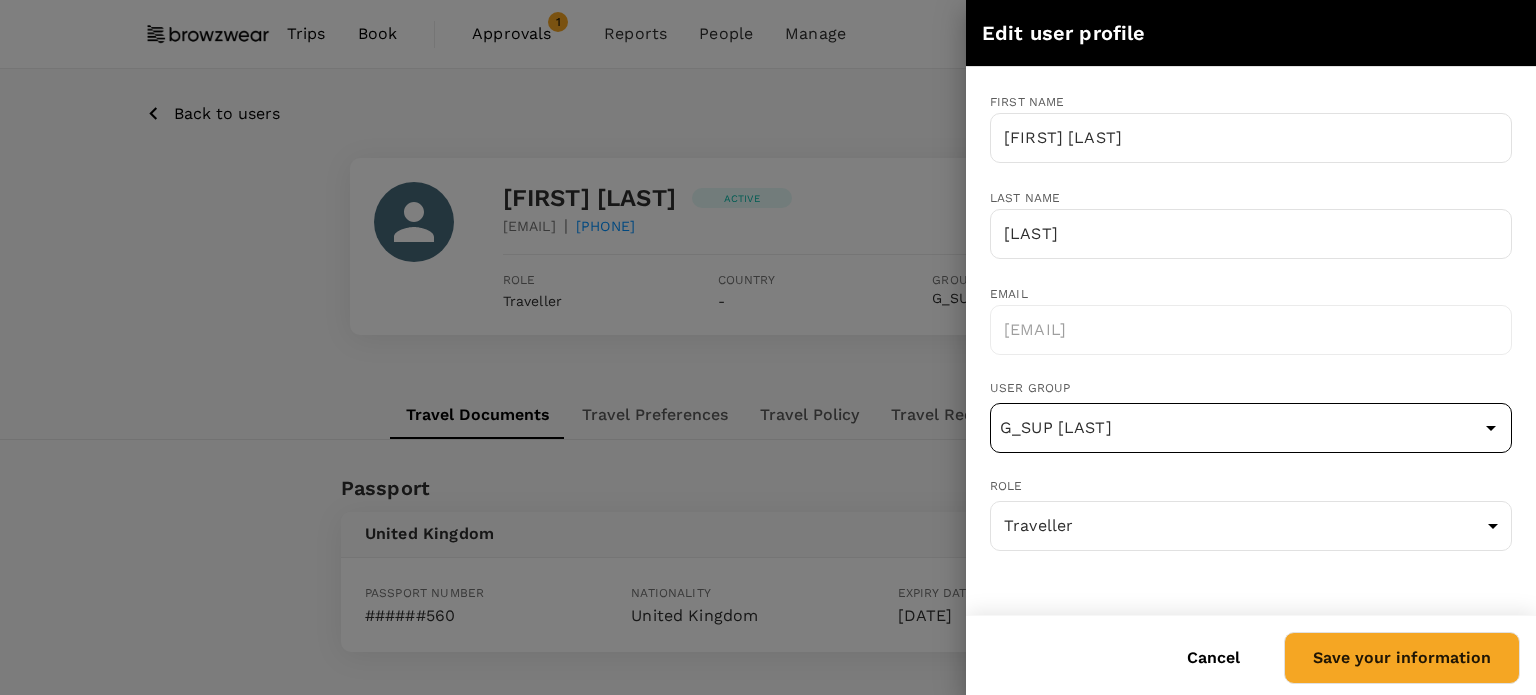 click on "G_SUP [LAST]" at bounding box center (1251, 428) 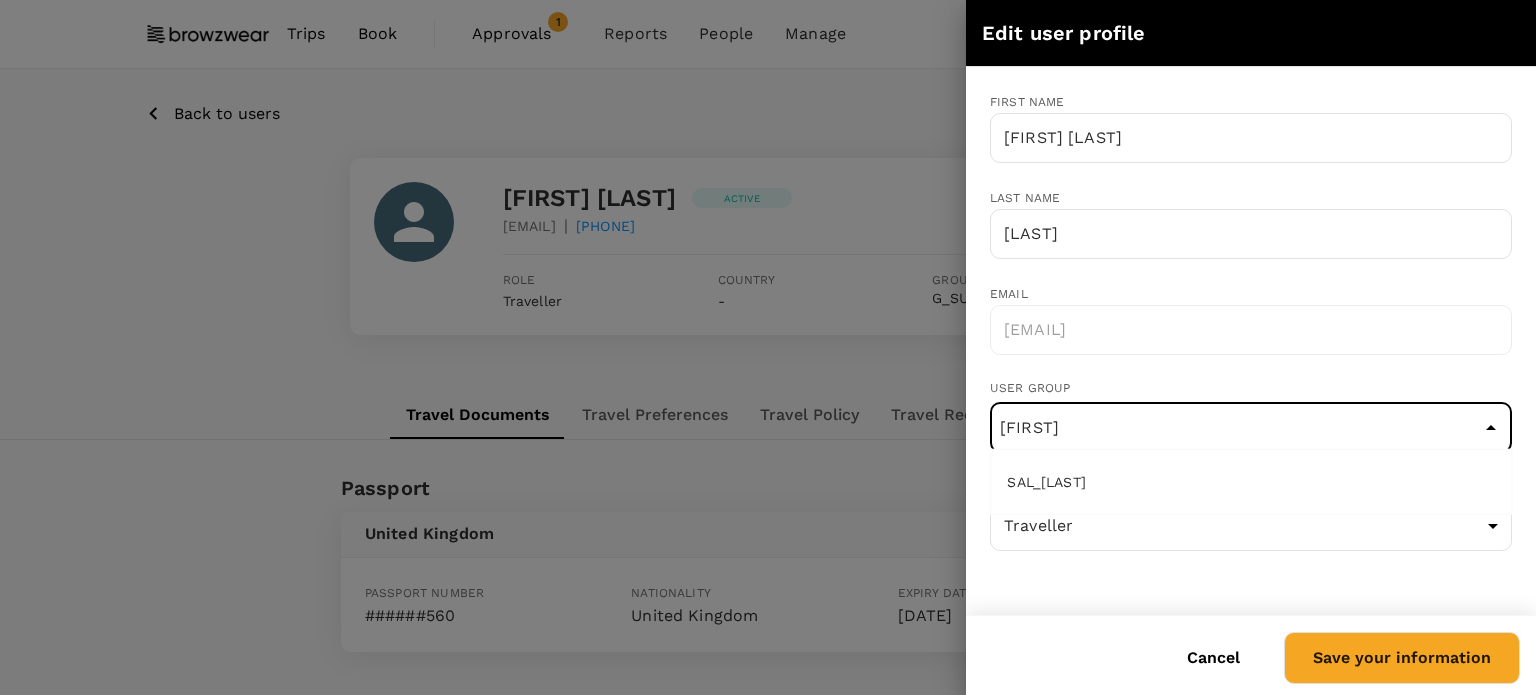click on "SAL_[LAST]" at bounding box center (1251, 482) 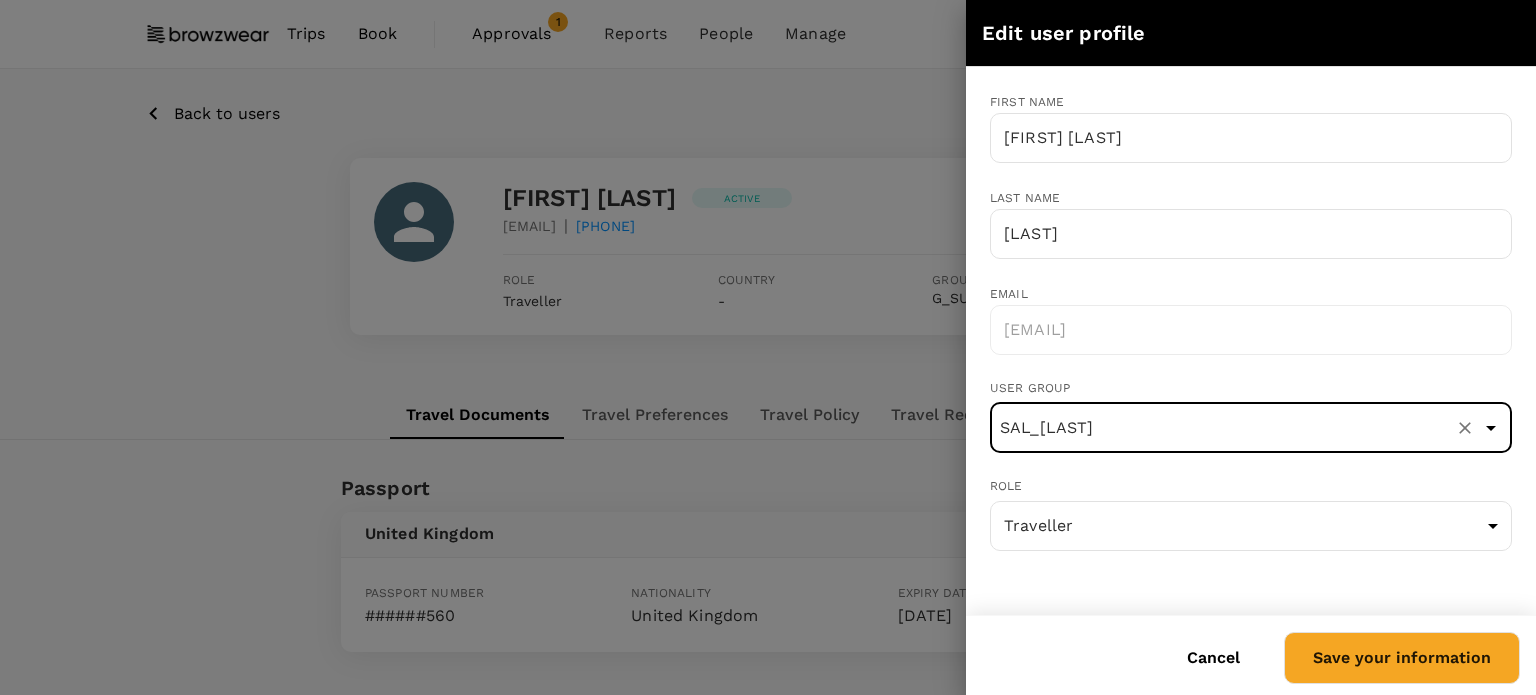 type on "SAL_[LAST]" 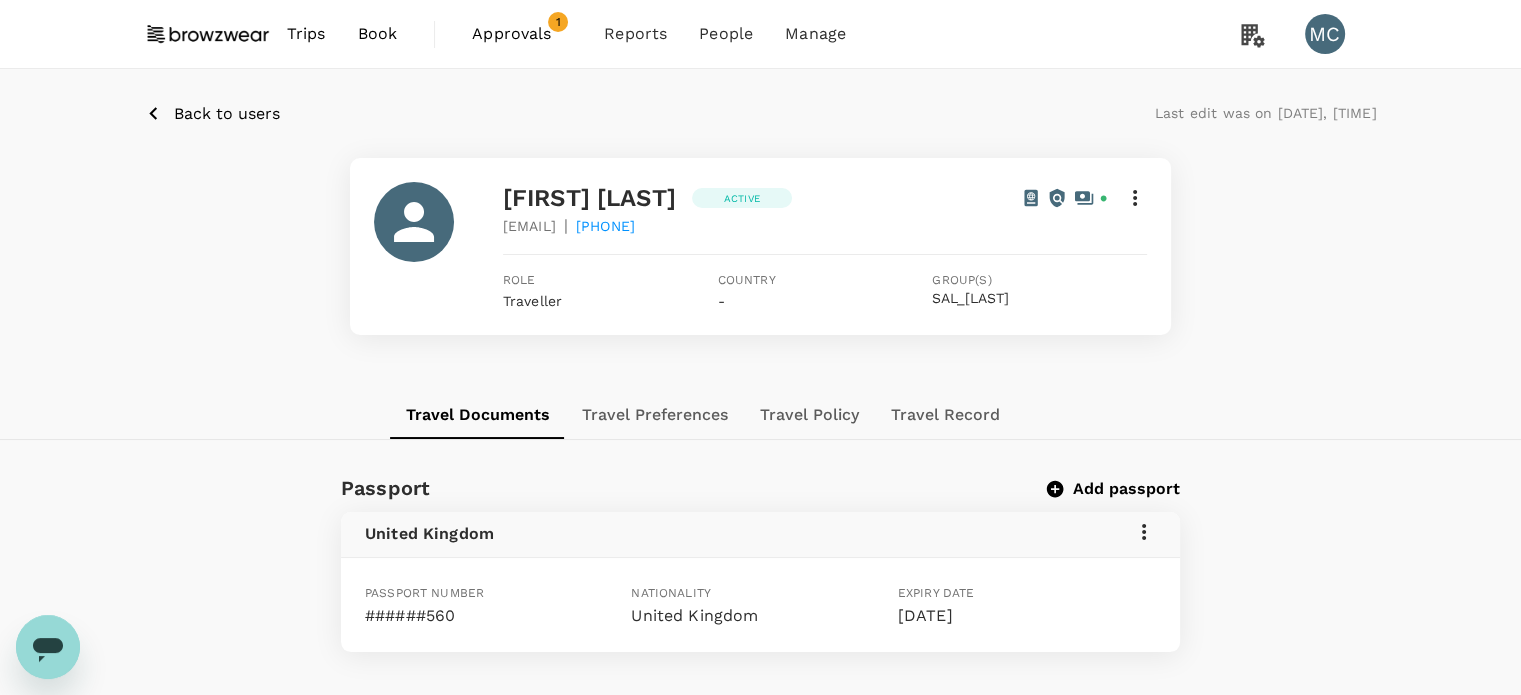 click on "Back to users" at bounding box center (227, 114) 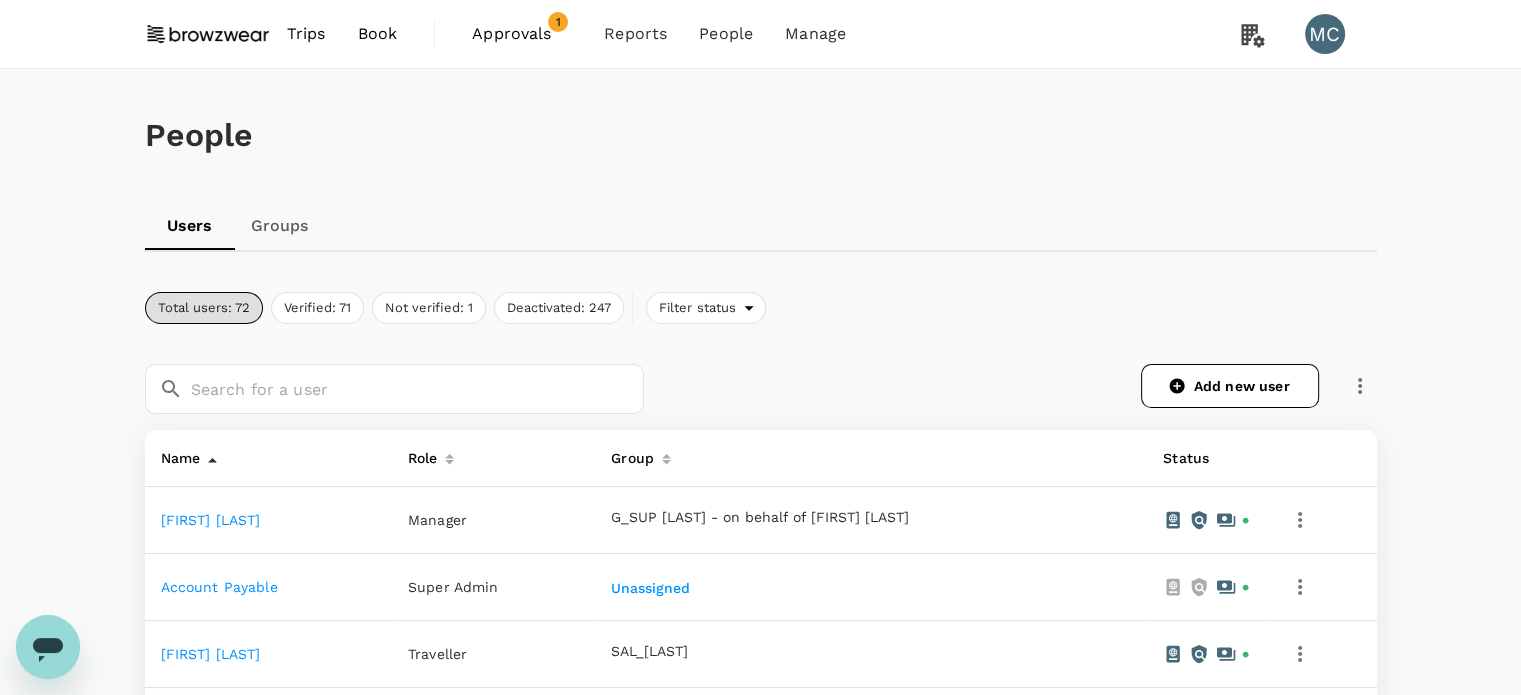 scroll, scrollTop: 300, scrollLeft: 0, axis: vertical 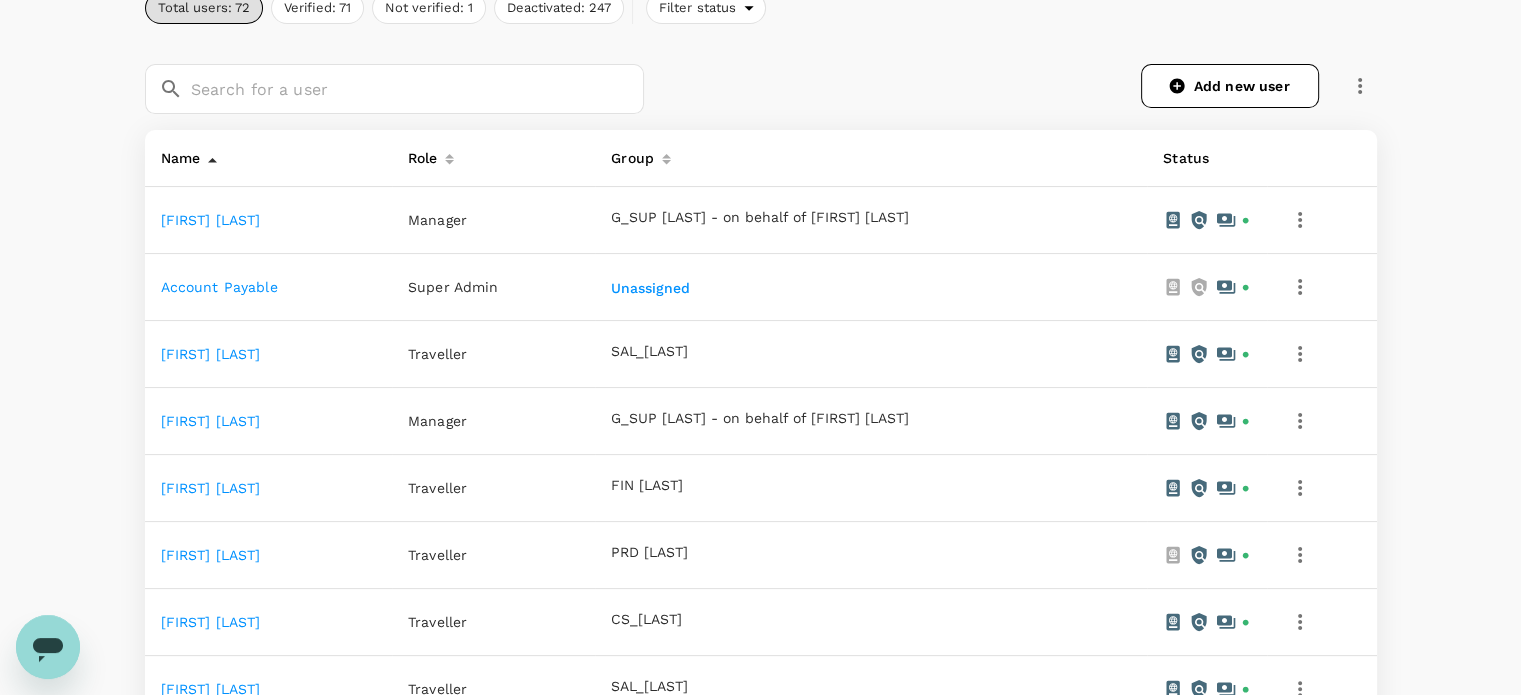 click 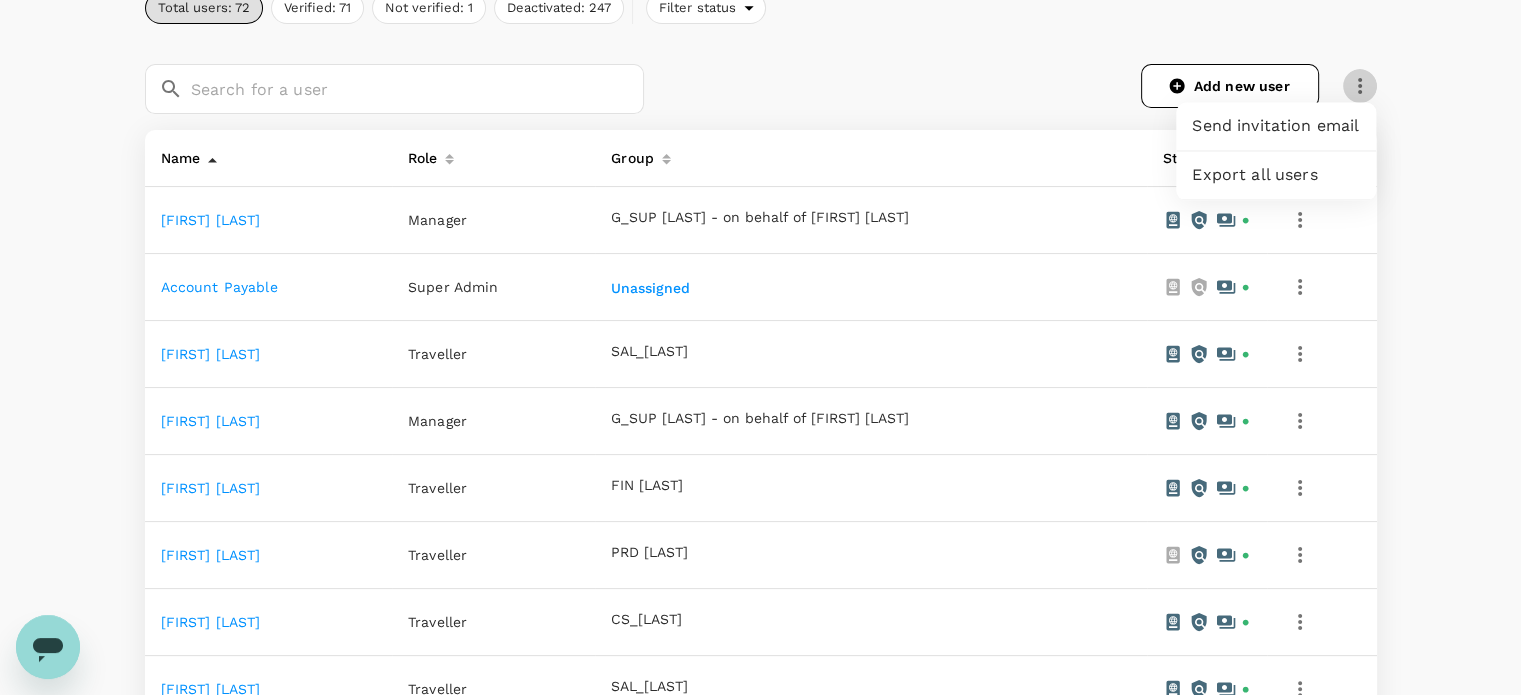 click 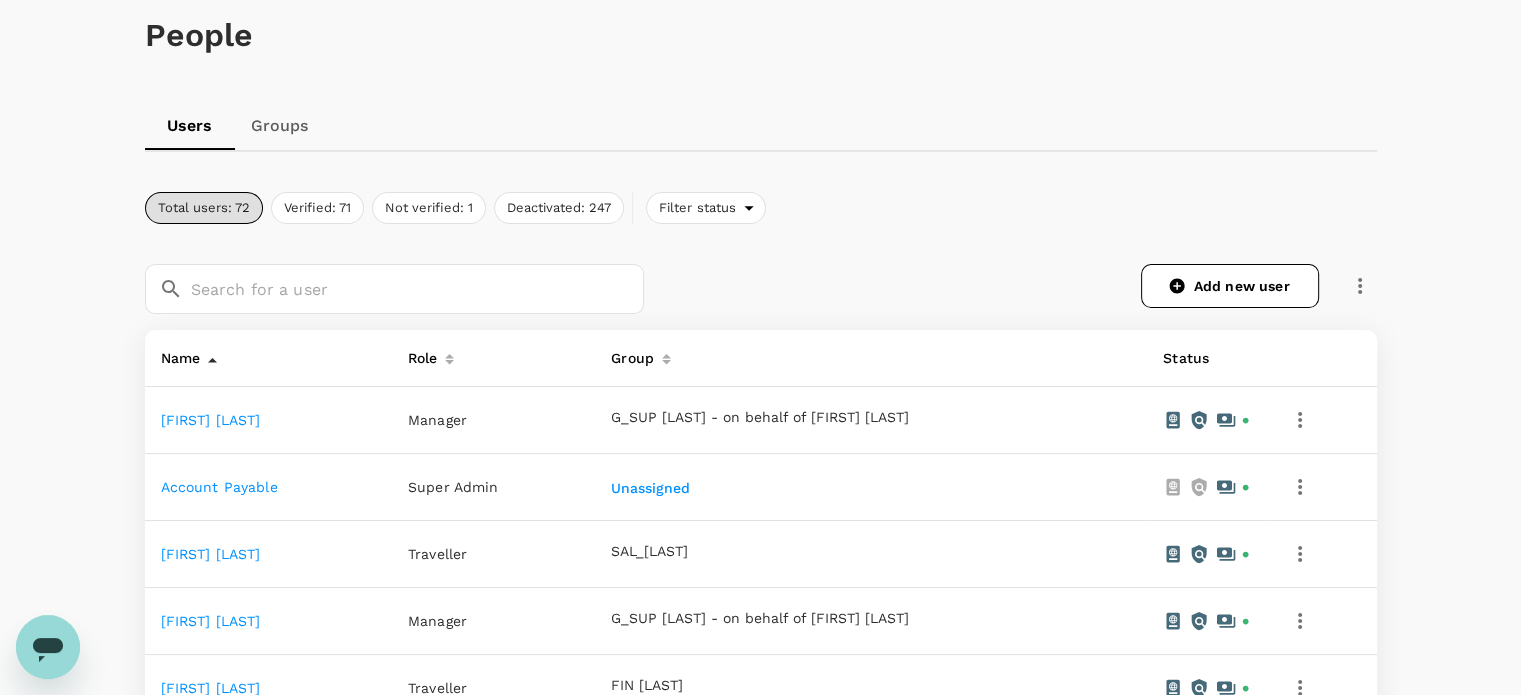 scroll, scrollTop: 0, scrollLeft: 0, axis: both 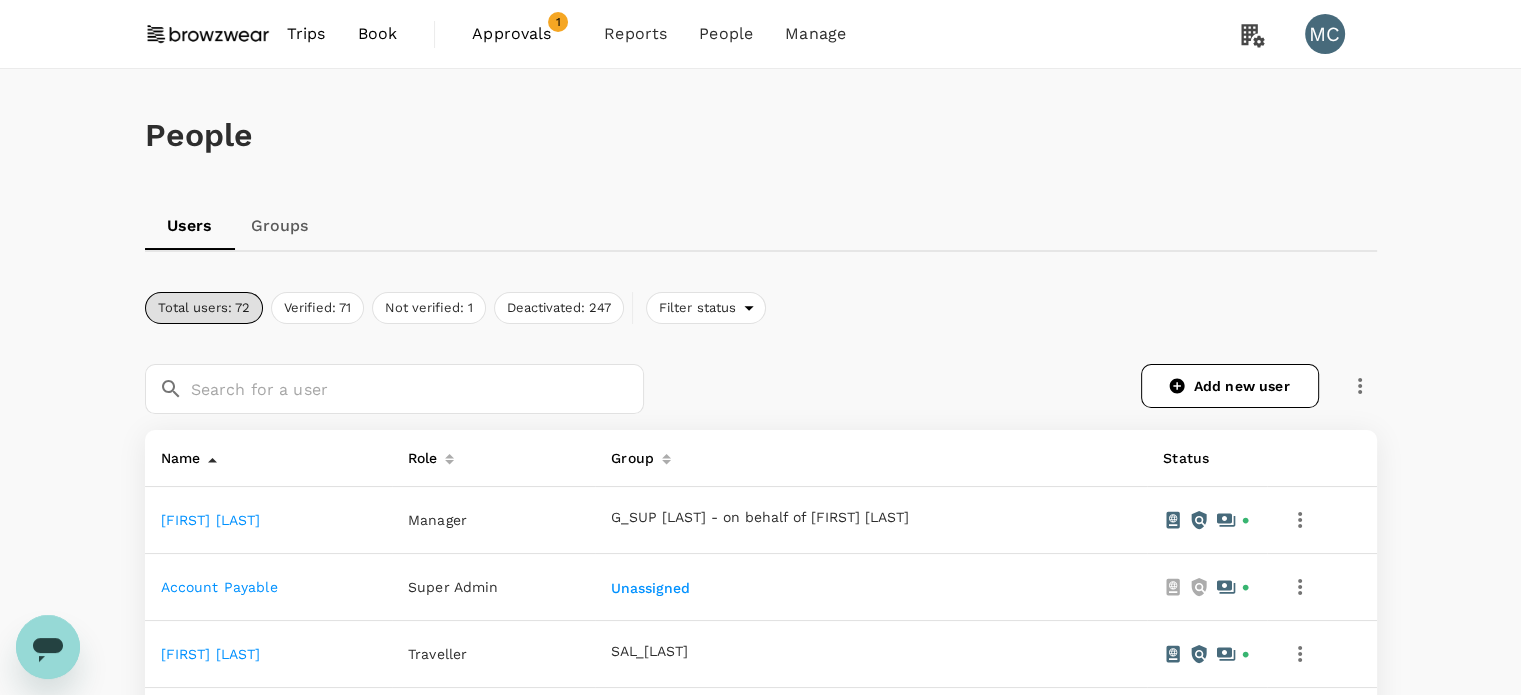 click on "Groups" at bounding box center [280, 226] 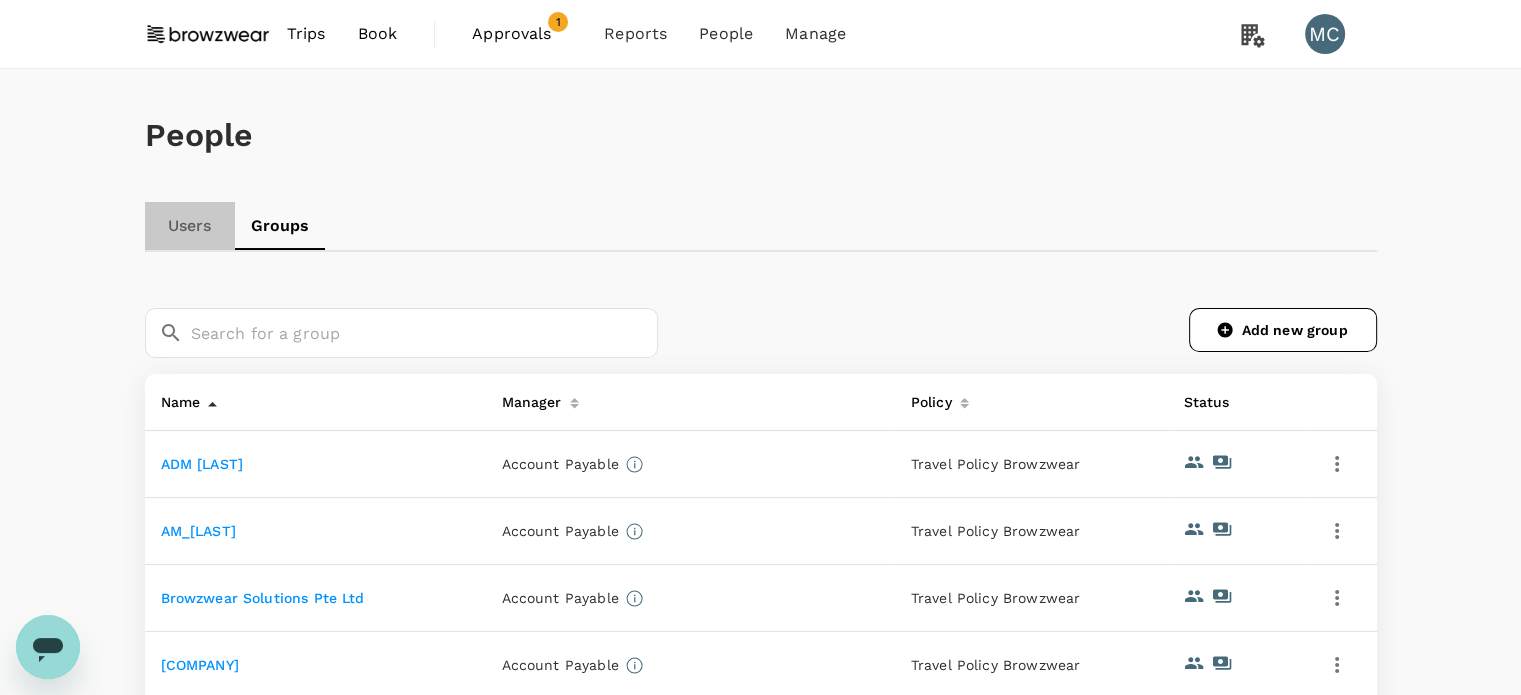 click on "Users" at bounding box center [190, 226] 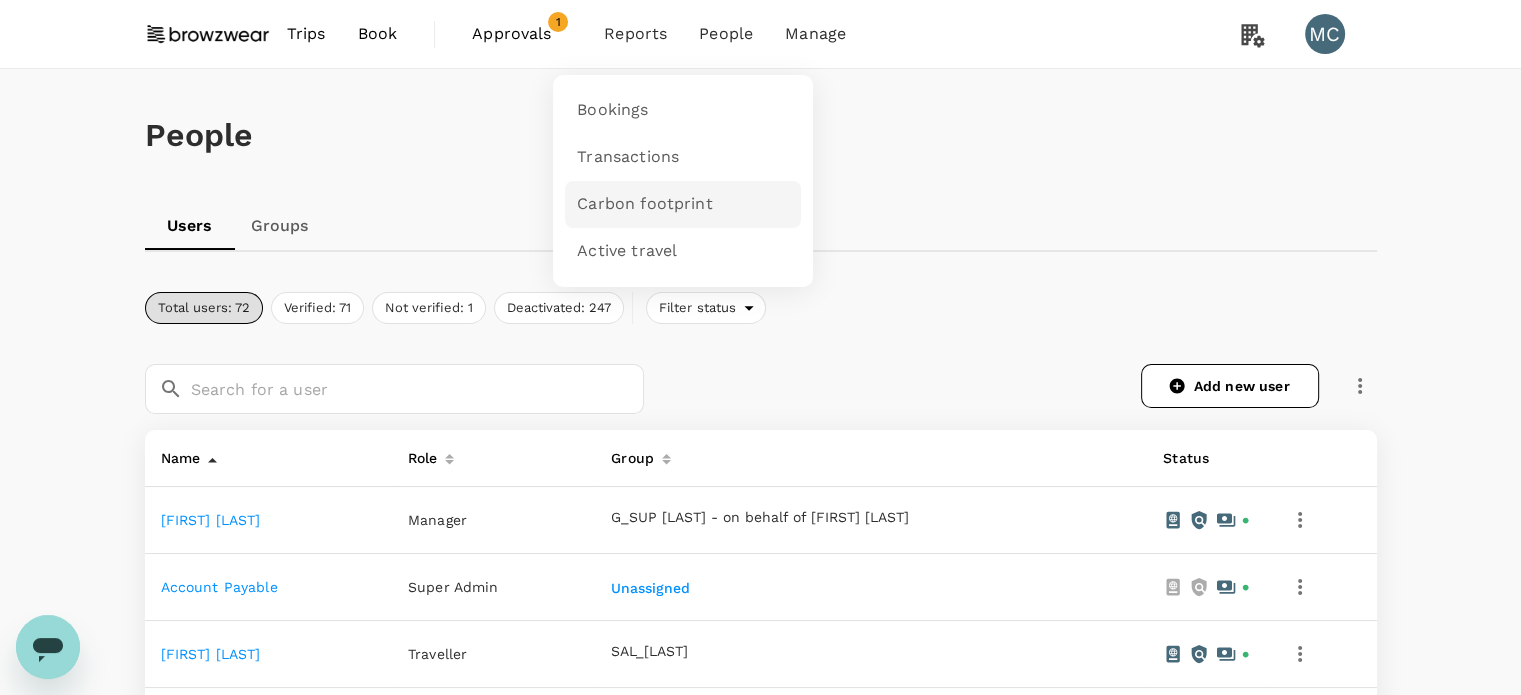 click on "Carbon footprint" at bounding box center (644, 204) 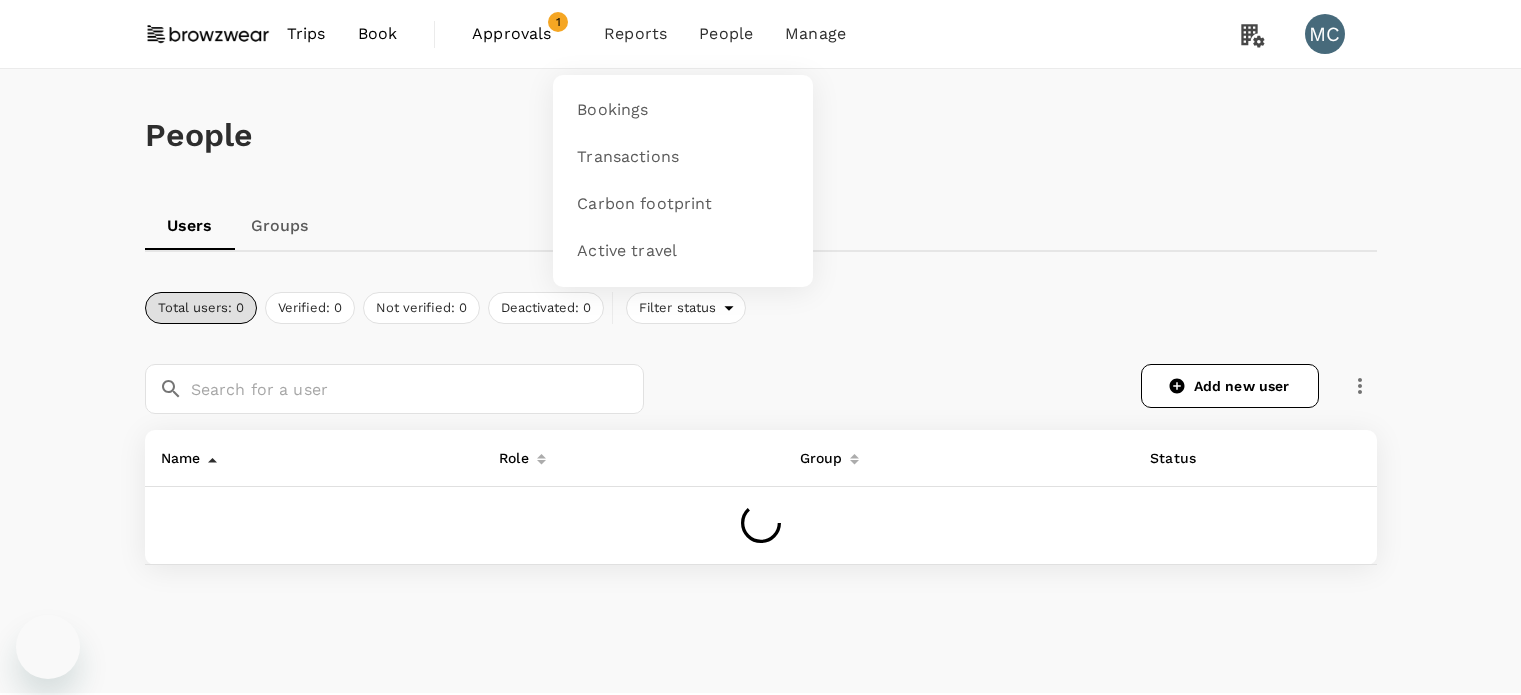 scroll, scrollTop: 0, scrollLeft: 0, axis: both 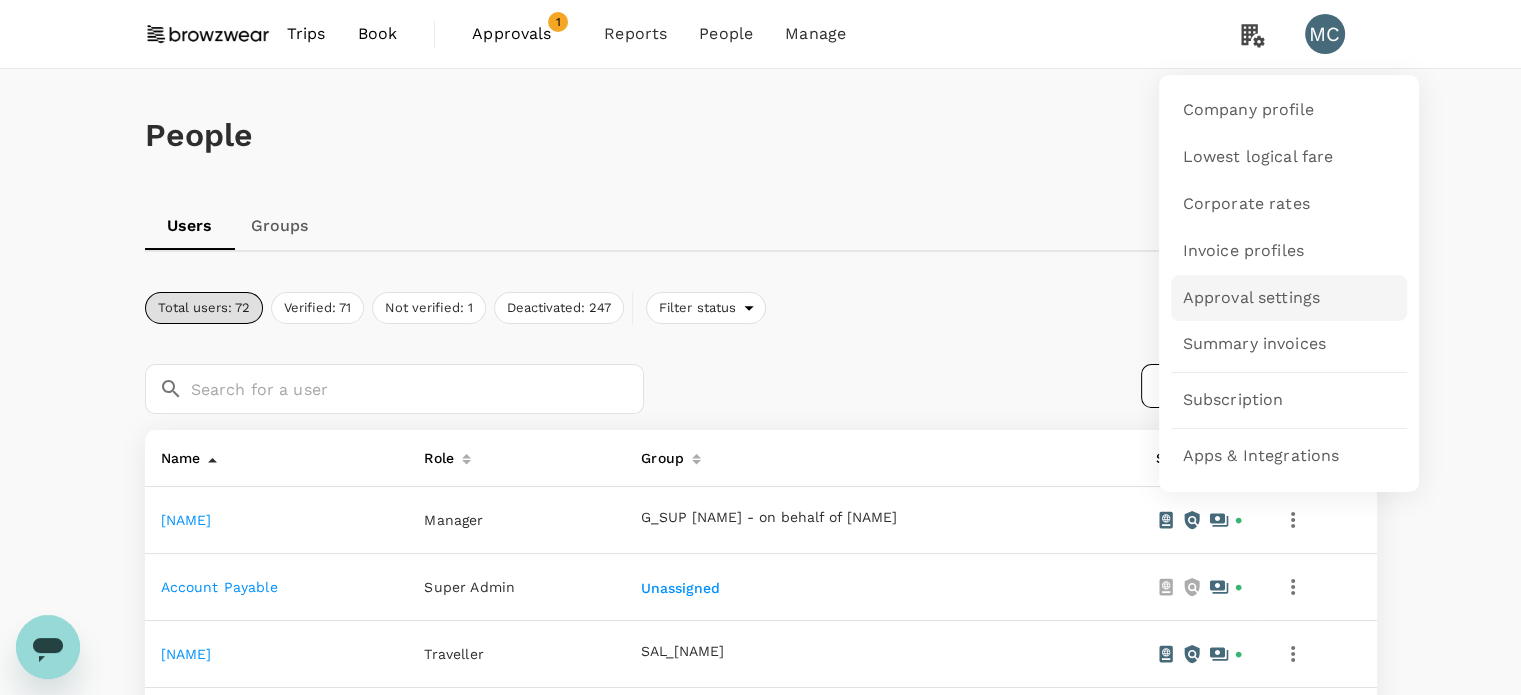 click on "Approval settings" at bounding box center (1252, 298) 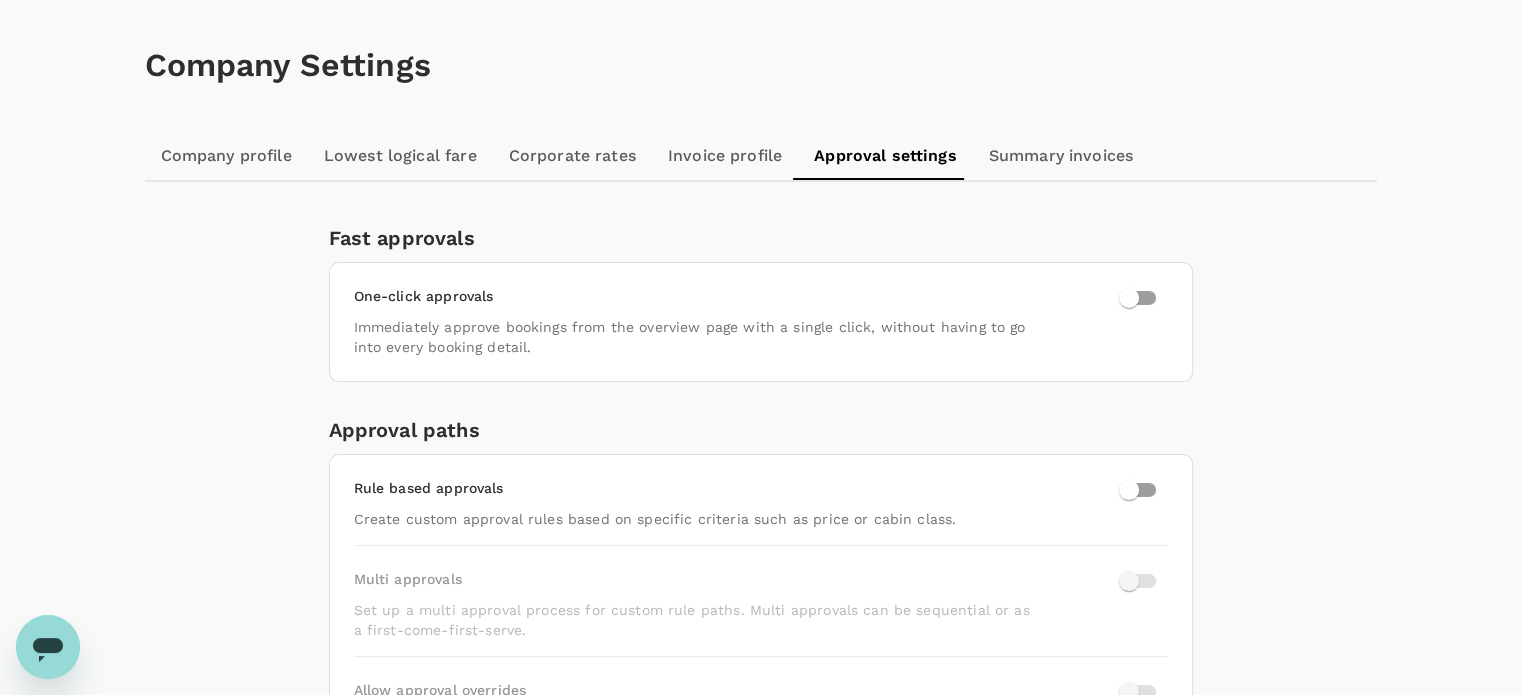 scroll, scrollTop: 55, scrollLeft: 0, axis: vertical 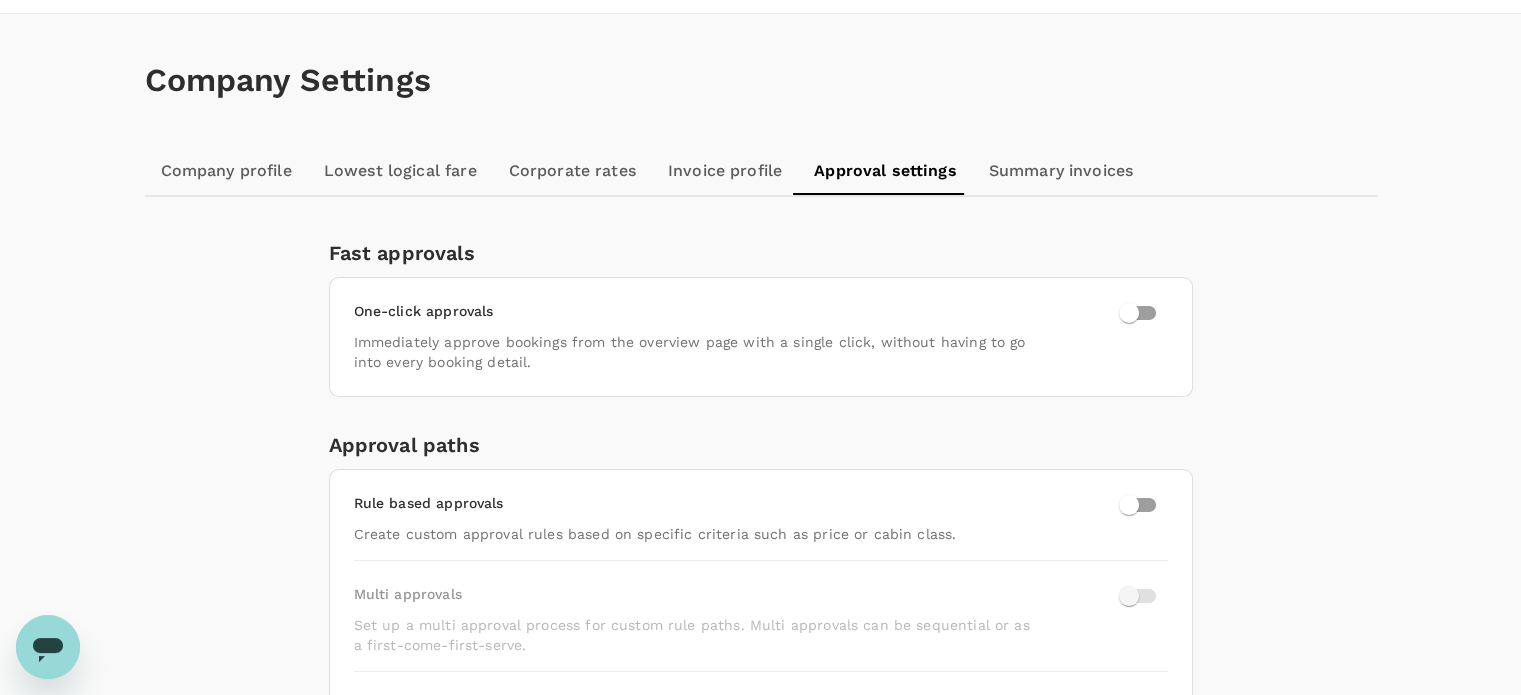 click on "Company profile" at bounding box center [226, 171] 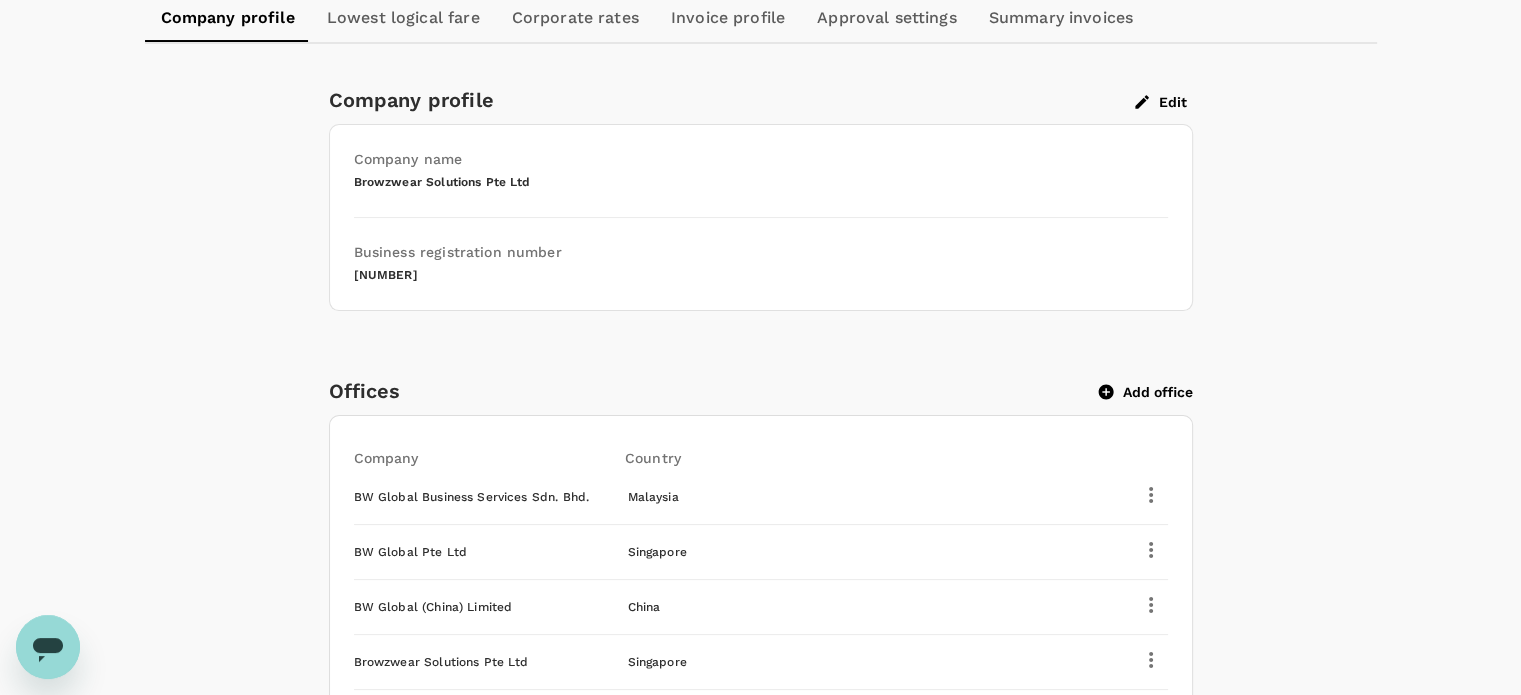 scroll, scrollTop: 200, scrollLeft: 0, axis: vertical 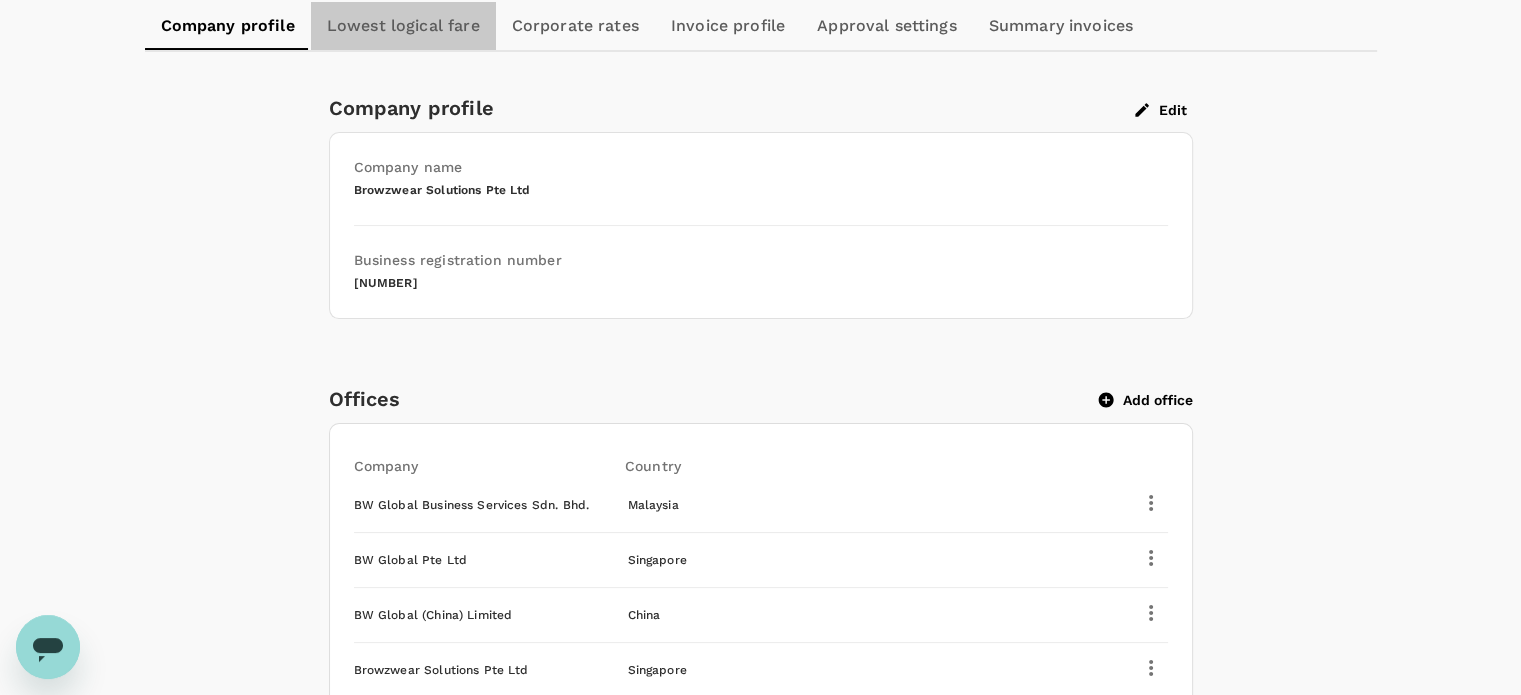 click on "Lowest logical fare" at bounding box center (403, 26) 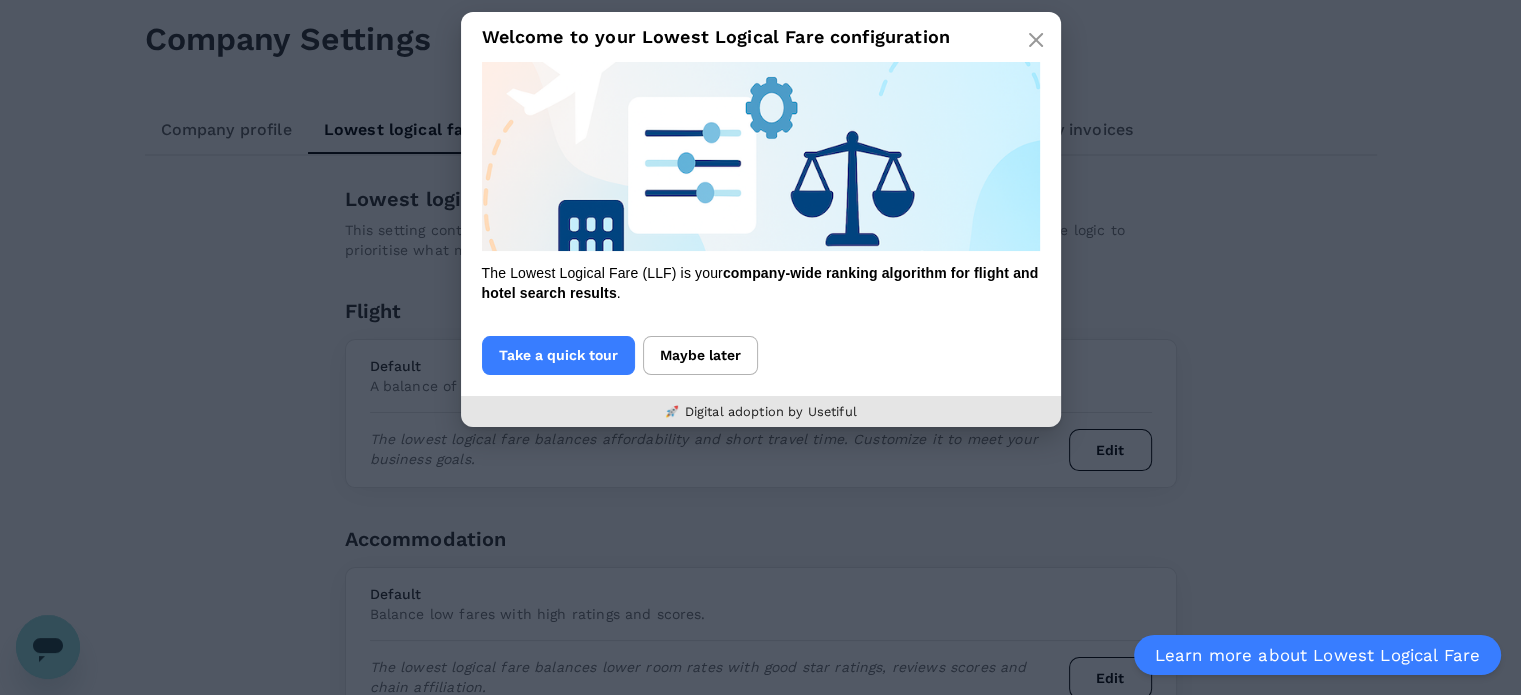 scroll, scrollTop: 199, scrollLeft: 0, axis: vertical 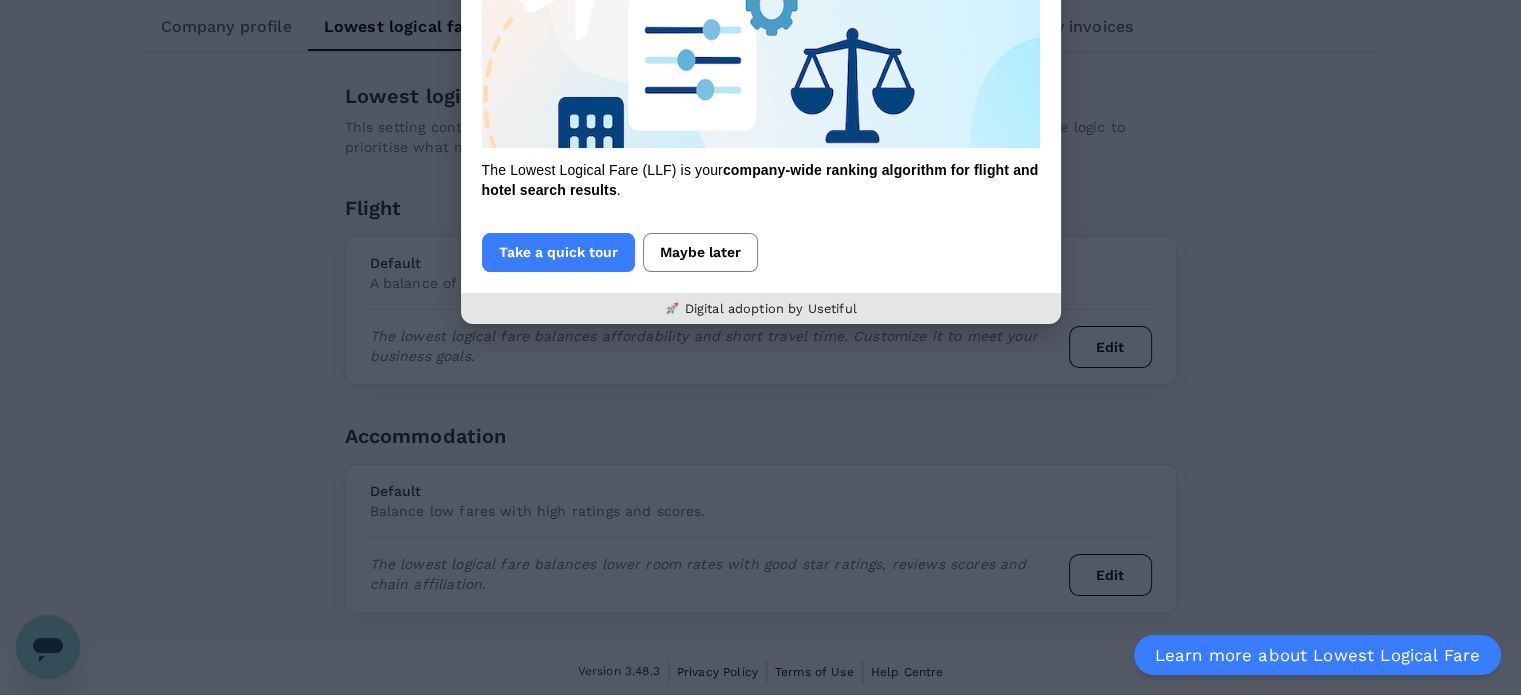 click on "Maybe later" at bounding box center (700, 252) 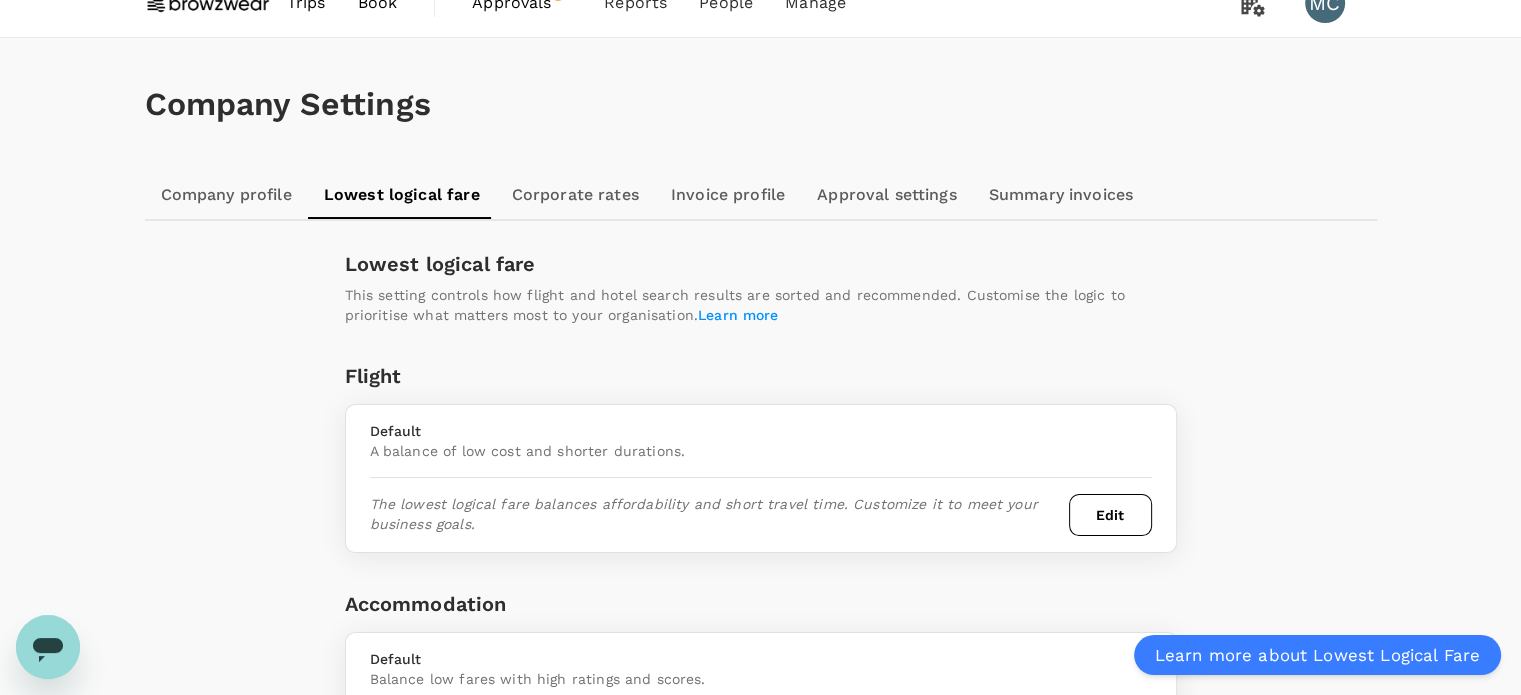 scroll, scrollTop: 0, scrollLeft: 0, axis: both 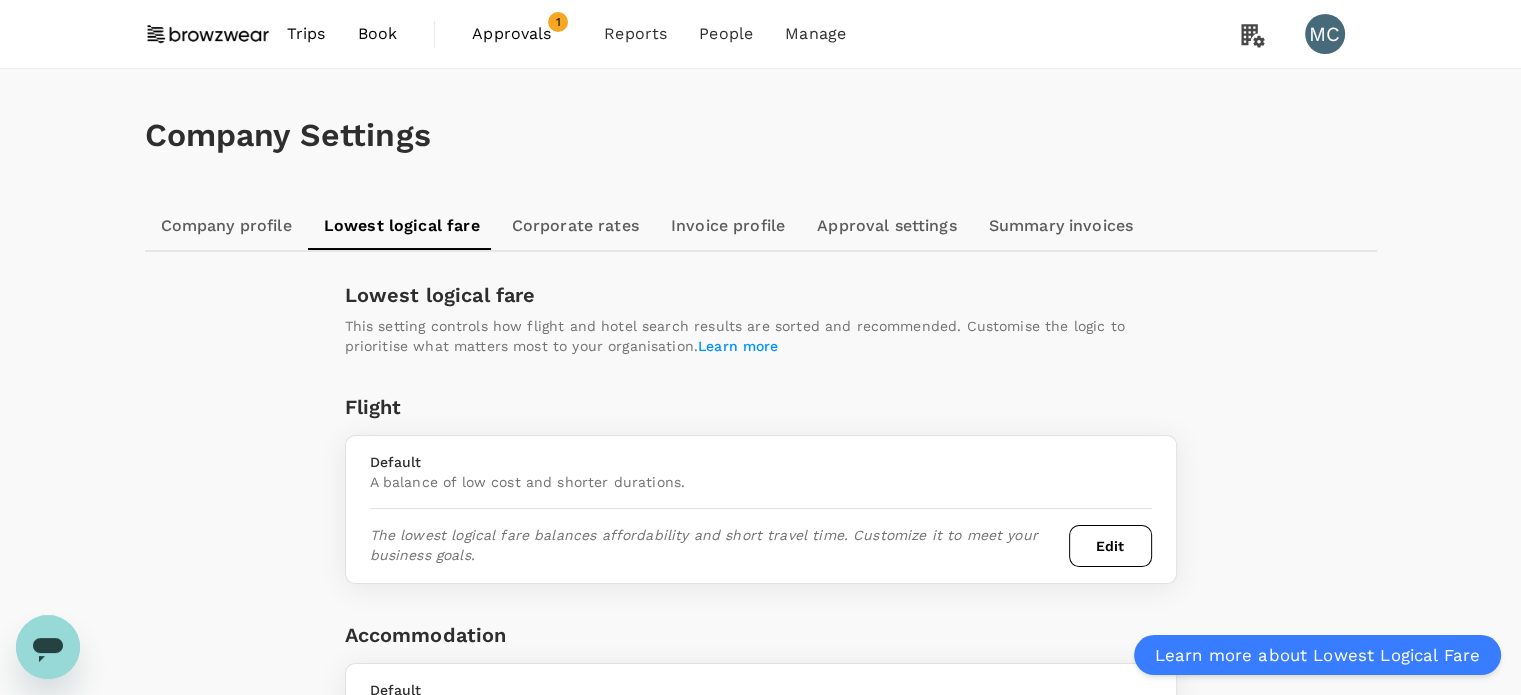 click on "Corporate rates" at bounding box center (575, 226) 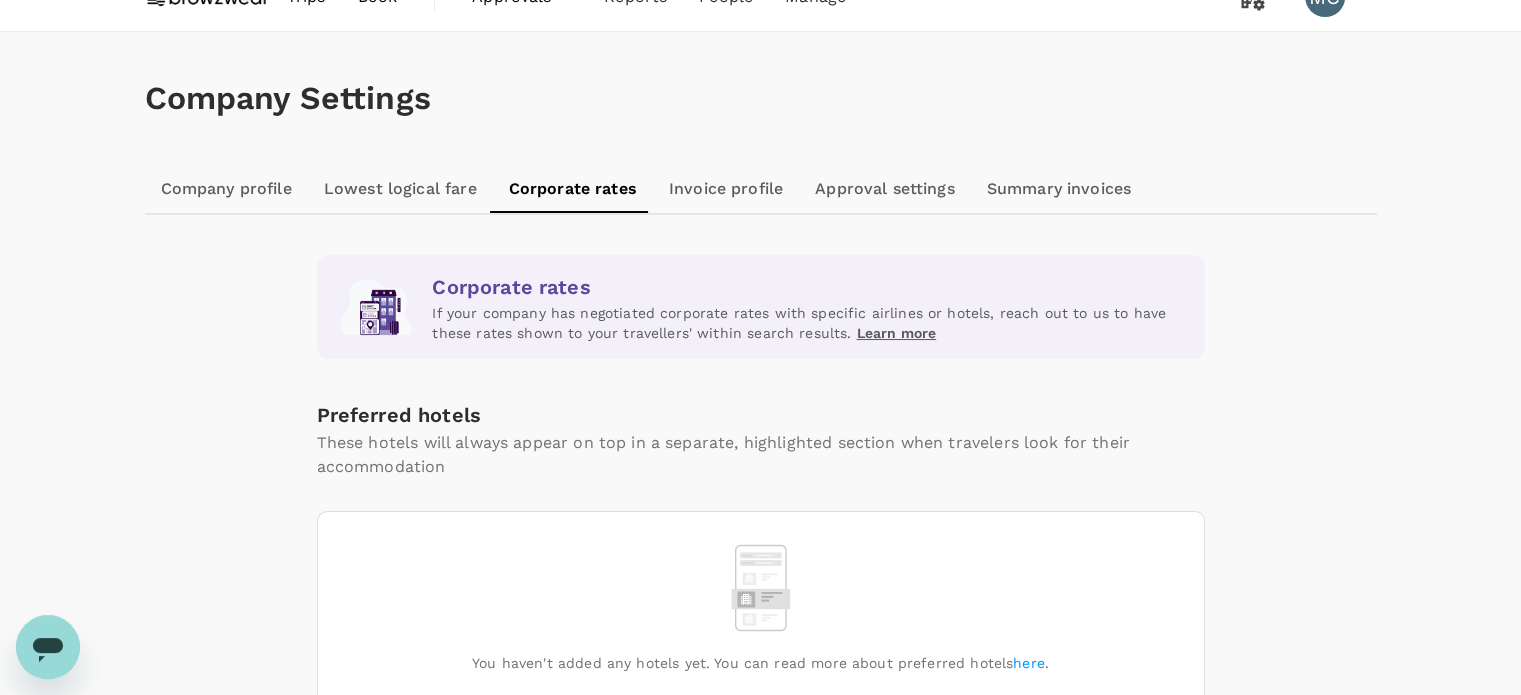 scroll, scrollTop: 0, scrollLeft: 0, axis: both 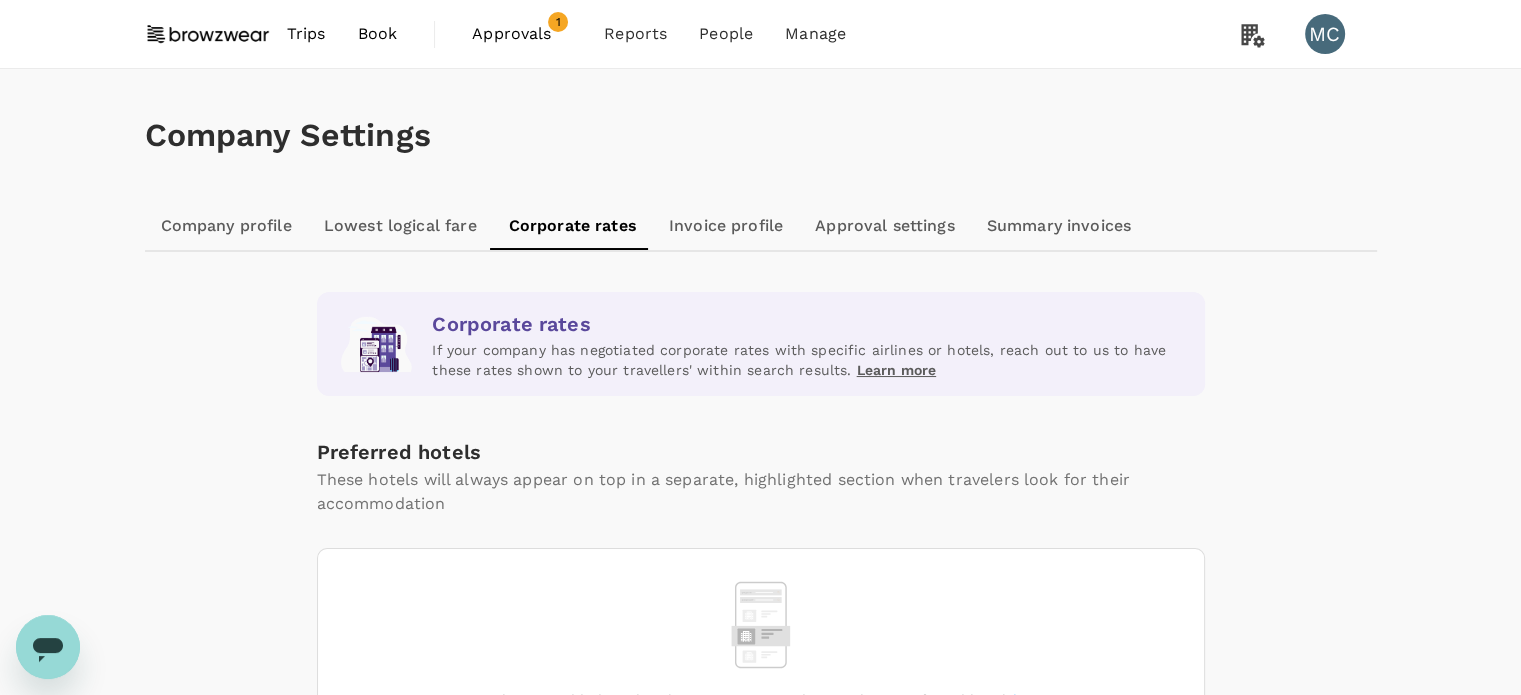 click on "Invoice profile" at bounding box center [726, 226] 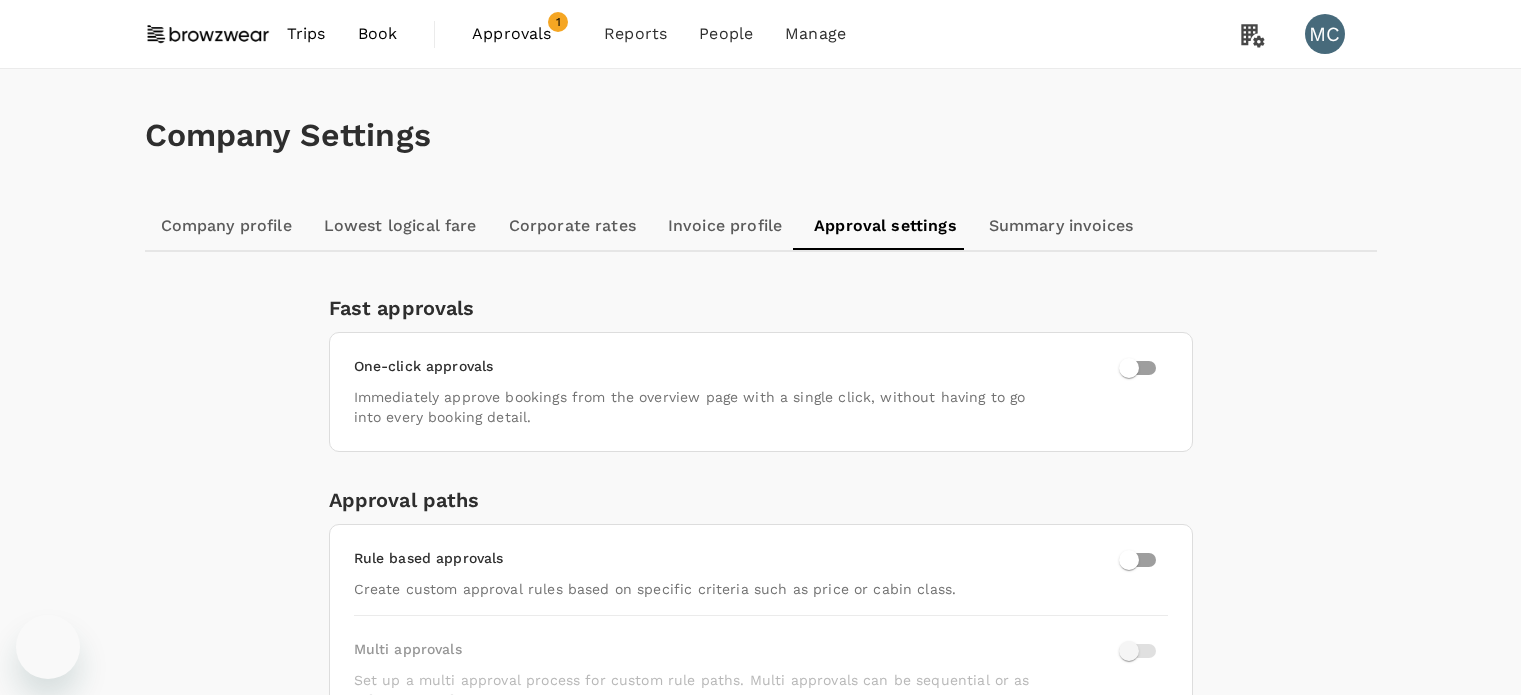 scroll, scrollTop: 0, scrollLeft: 0, axis: both 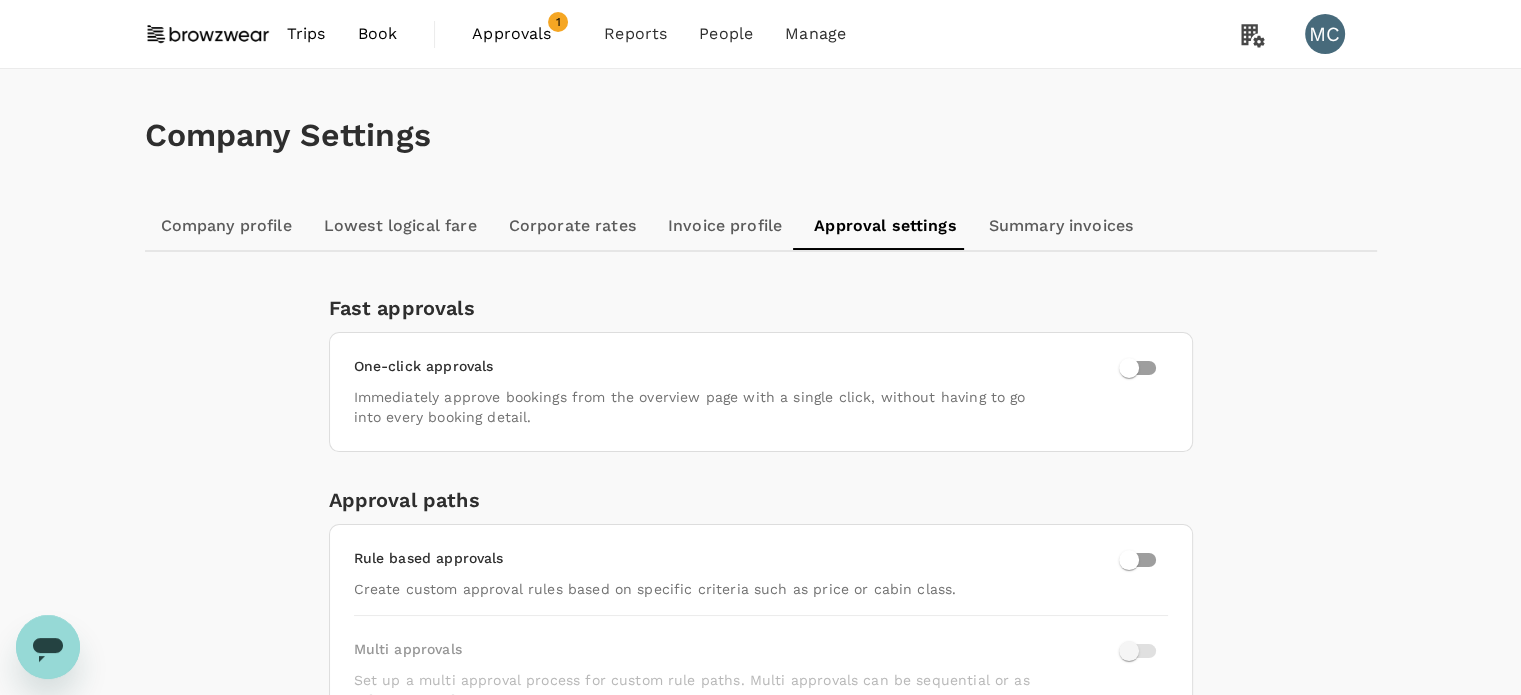 click on "Summary invoices" at bounding box center (1061, 226) 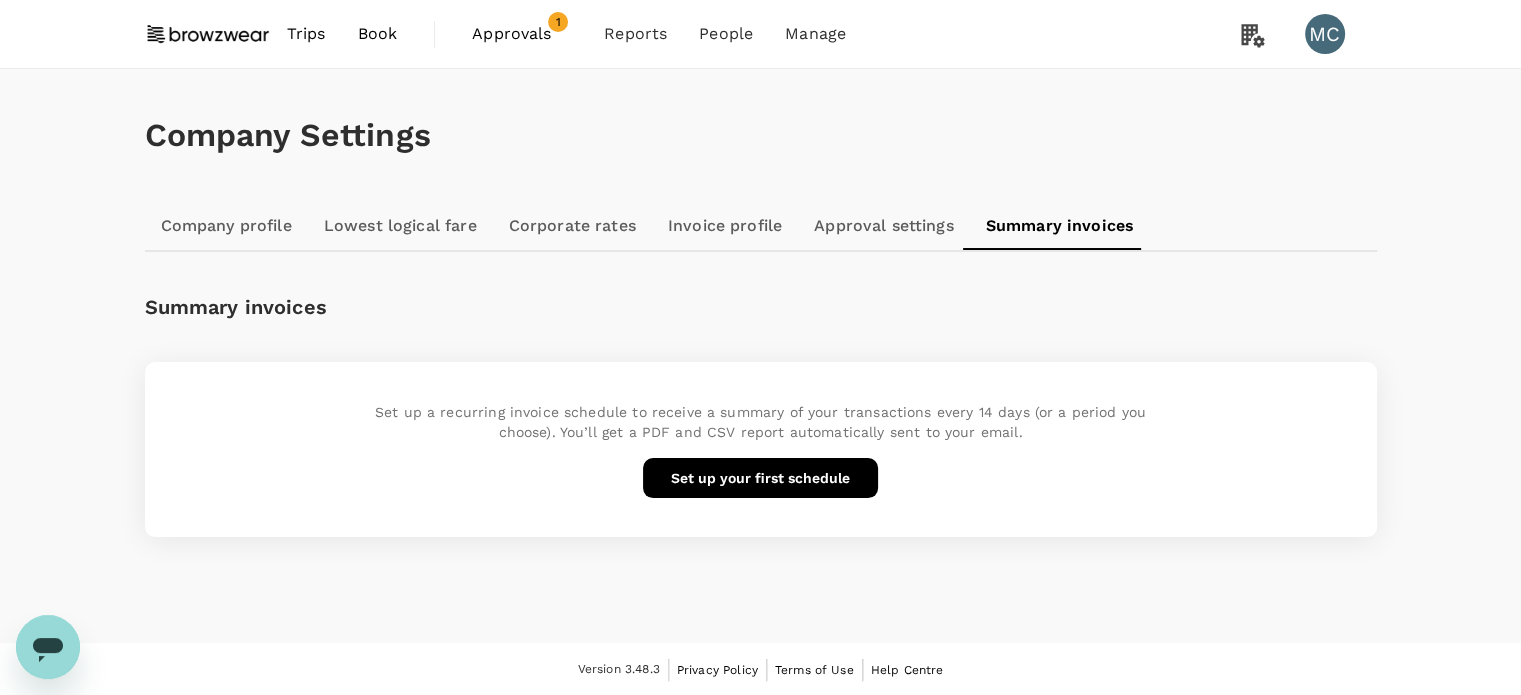 click on "Set up your first schedule" at bounding box center [760, 478] 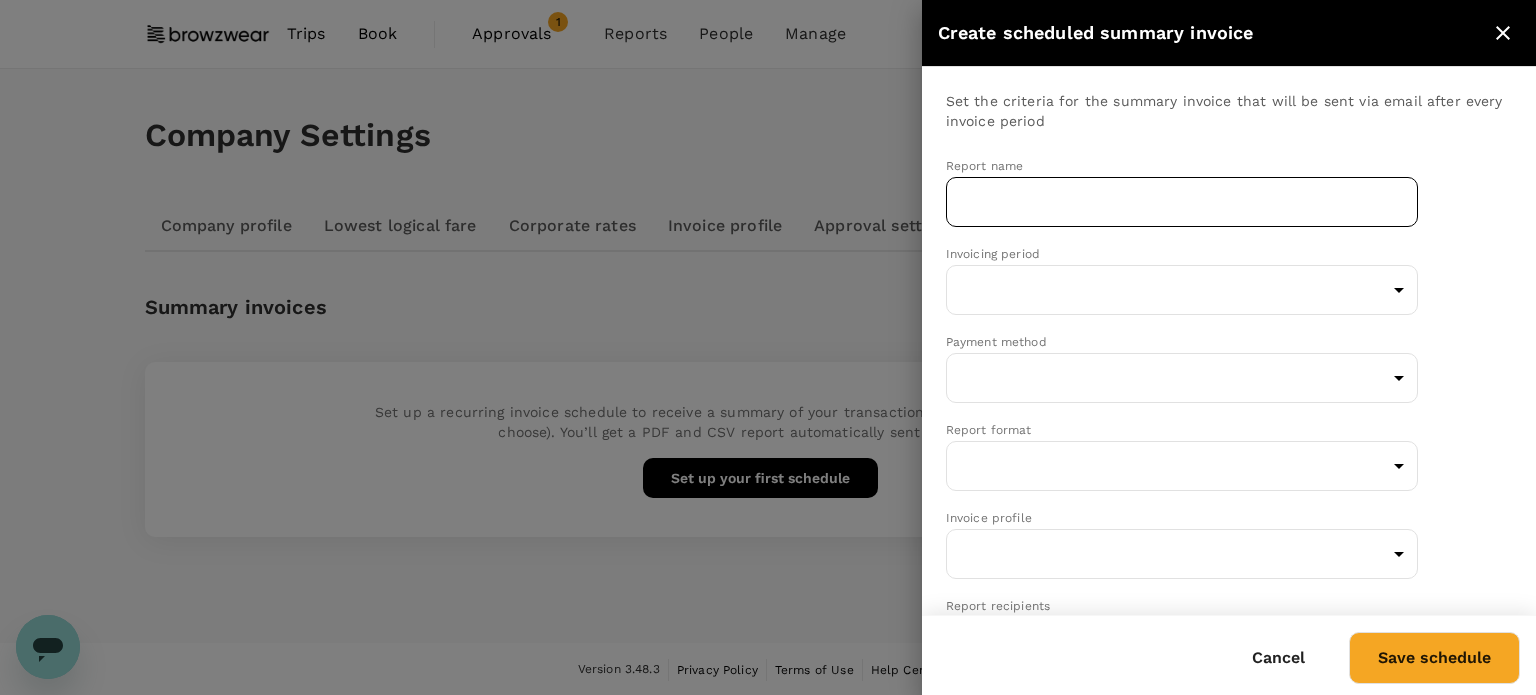 click at bounding box center [1182, 202] 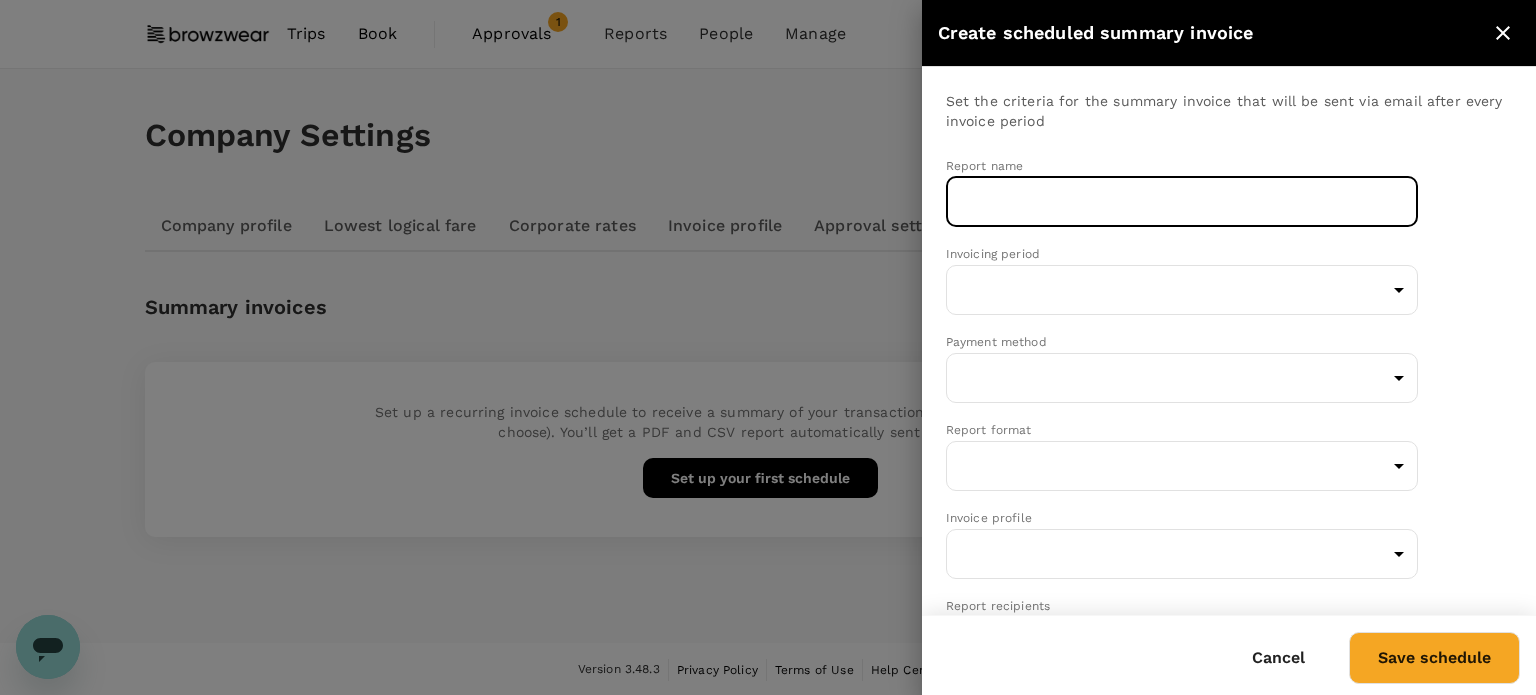 click at bounding box center [768, 347] 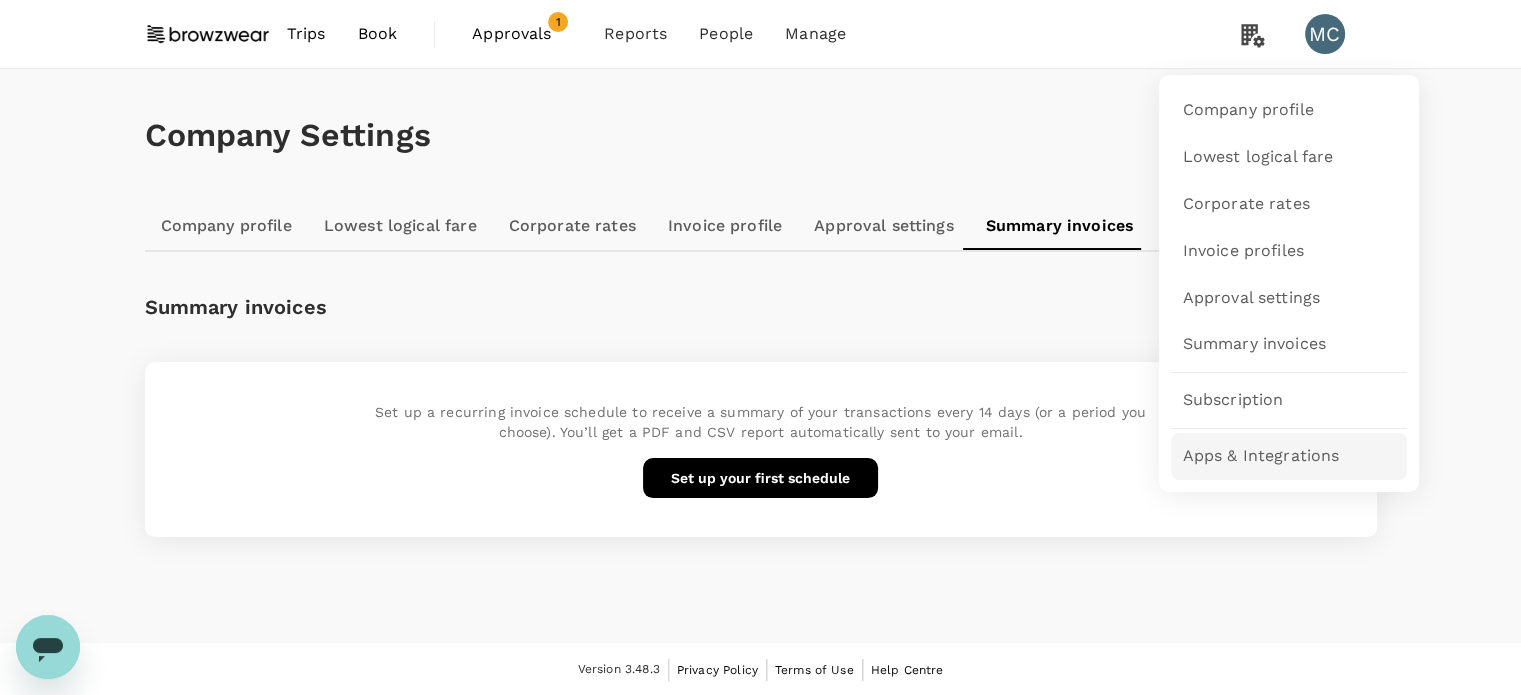 click on "Apps & Integrations" at bounding box center [1261, 456] 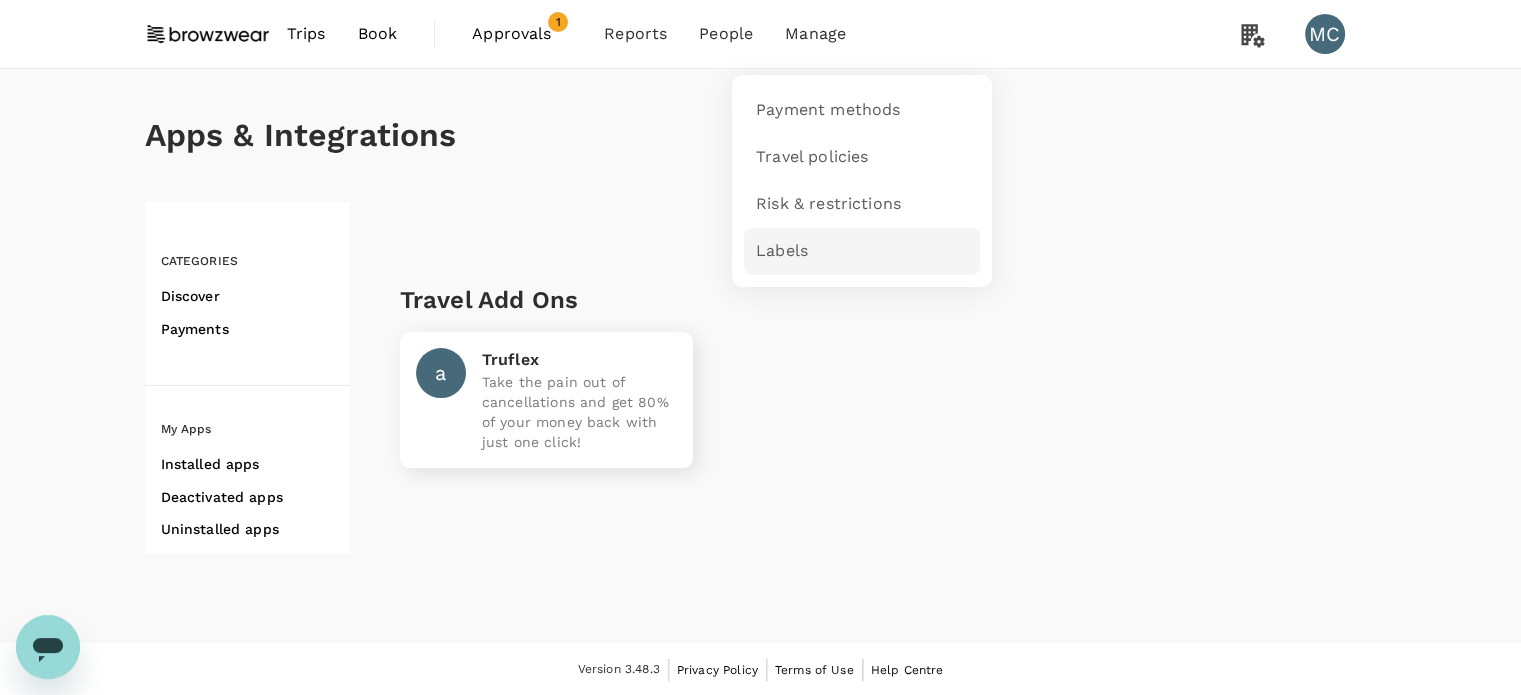 click on "Labels" at bounding box center (782, 251) 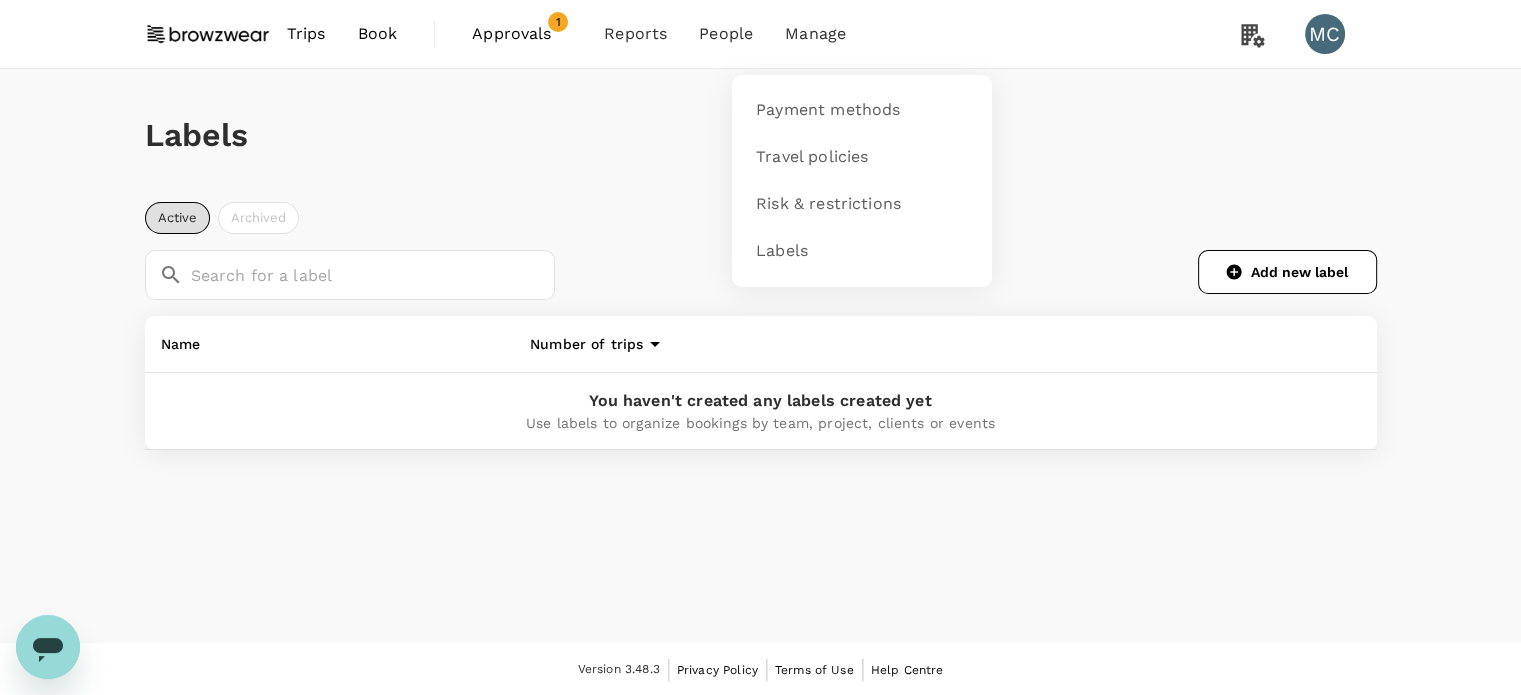 click on "Manage" at bounding box center [815, 34] 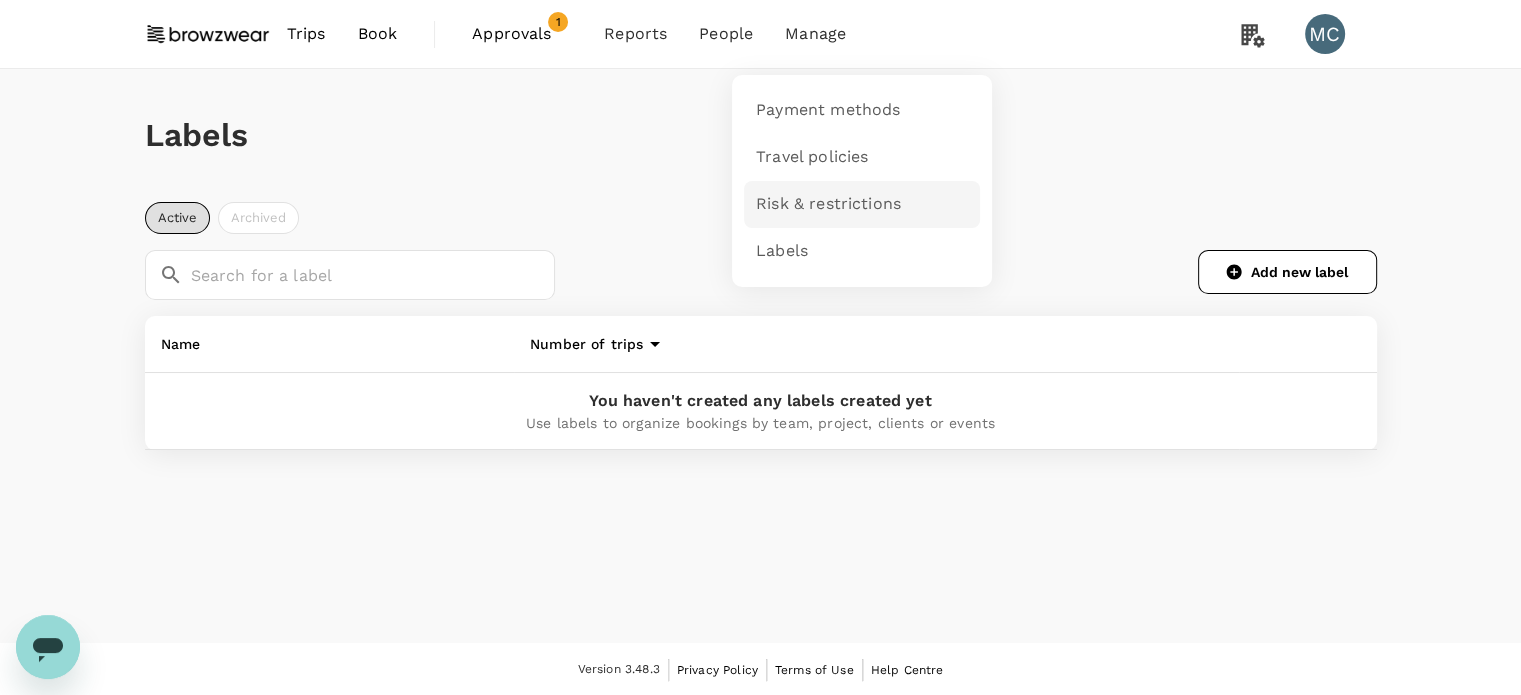 click on "Risk & restrictions" at bounding box center [828, 204] 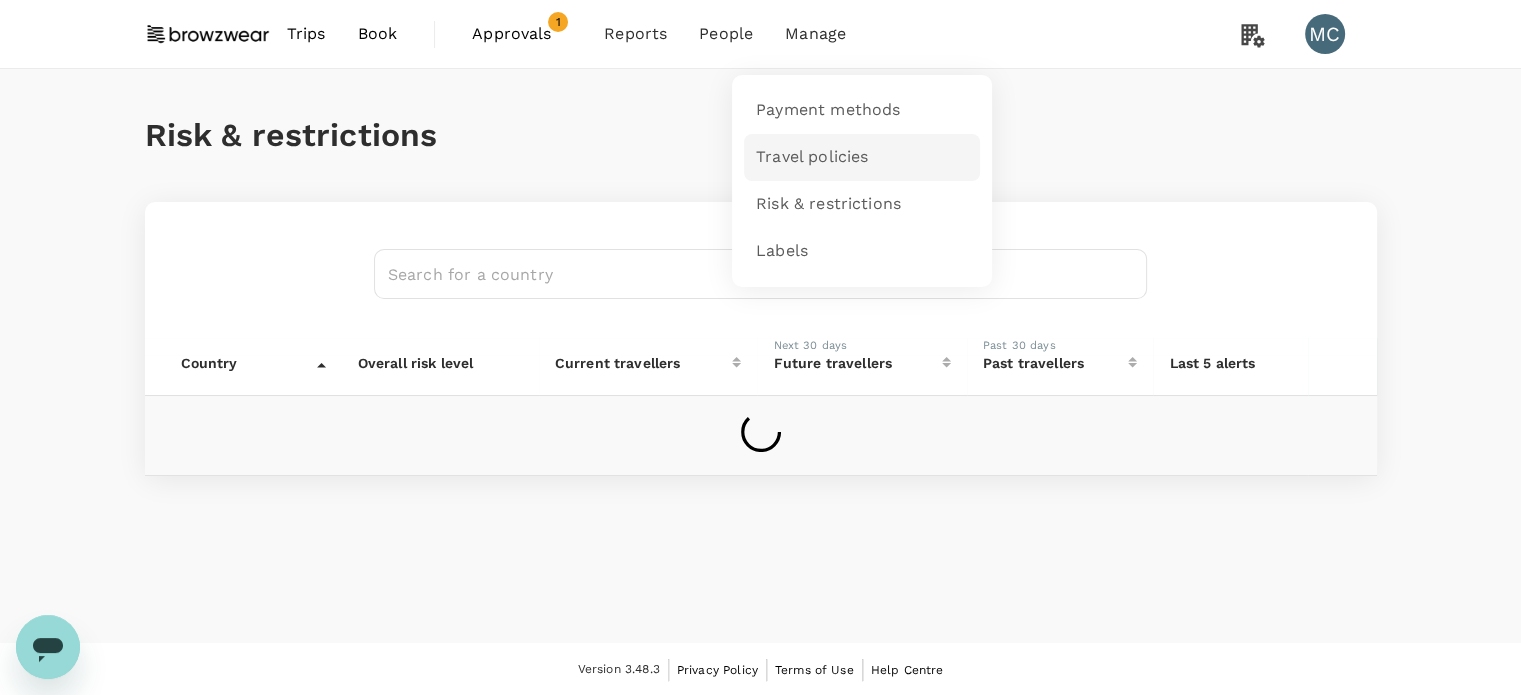 click on "Travel policies" at bounding box center [812, 157] 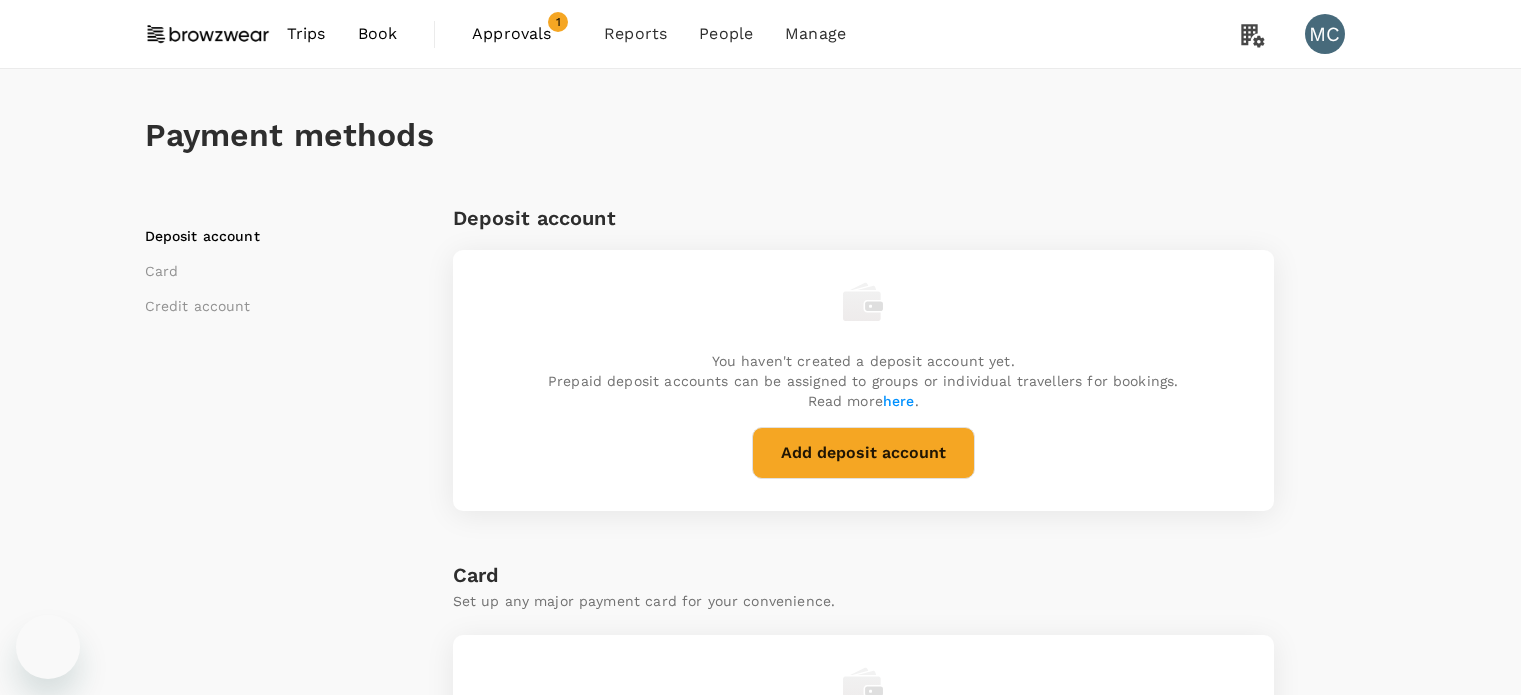 scroll, scrollTop: 0, scrollLeft: 0, axis: both 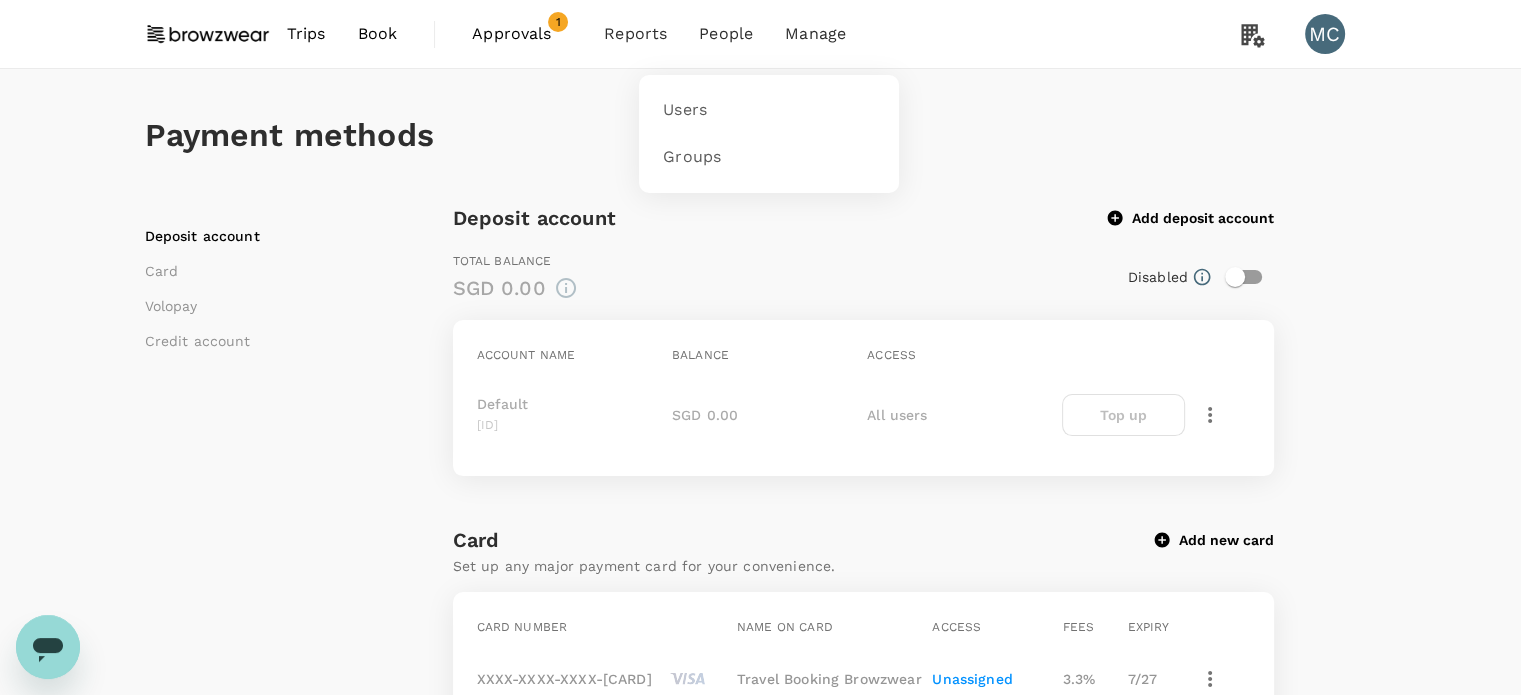 click on "People" at bounding box center (726, 34) 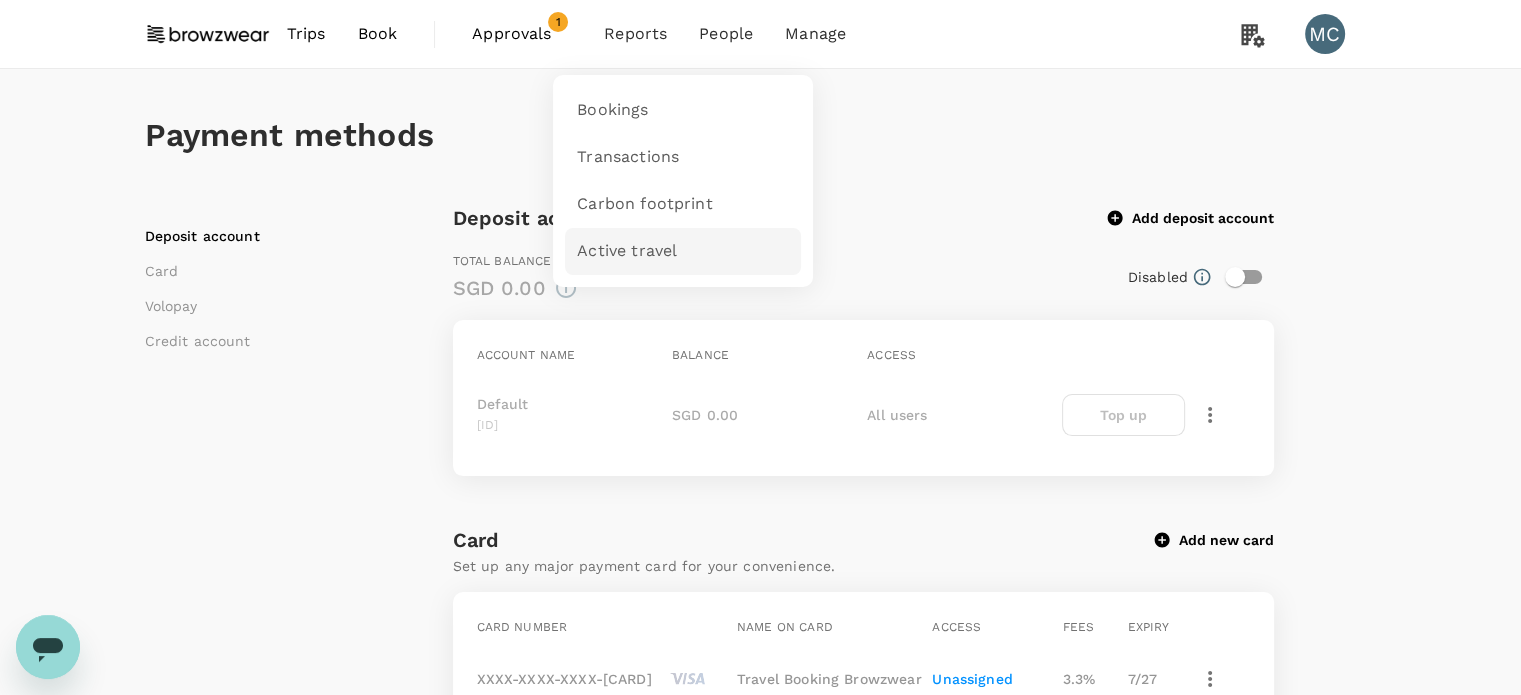 click on "Active travel" at bounding box center [627, 251] 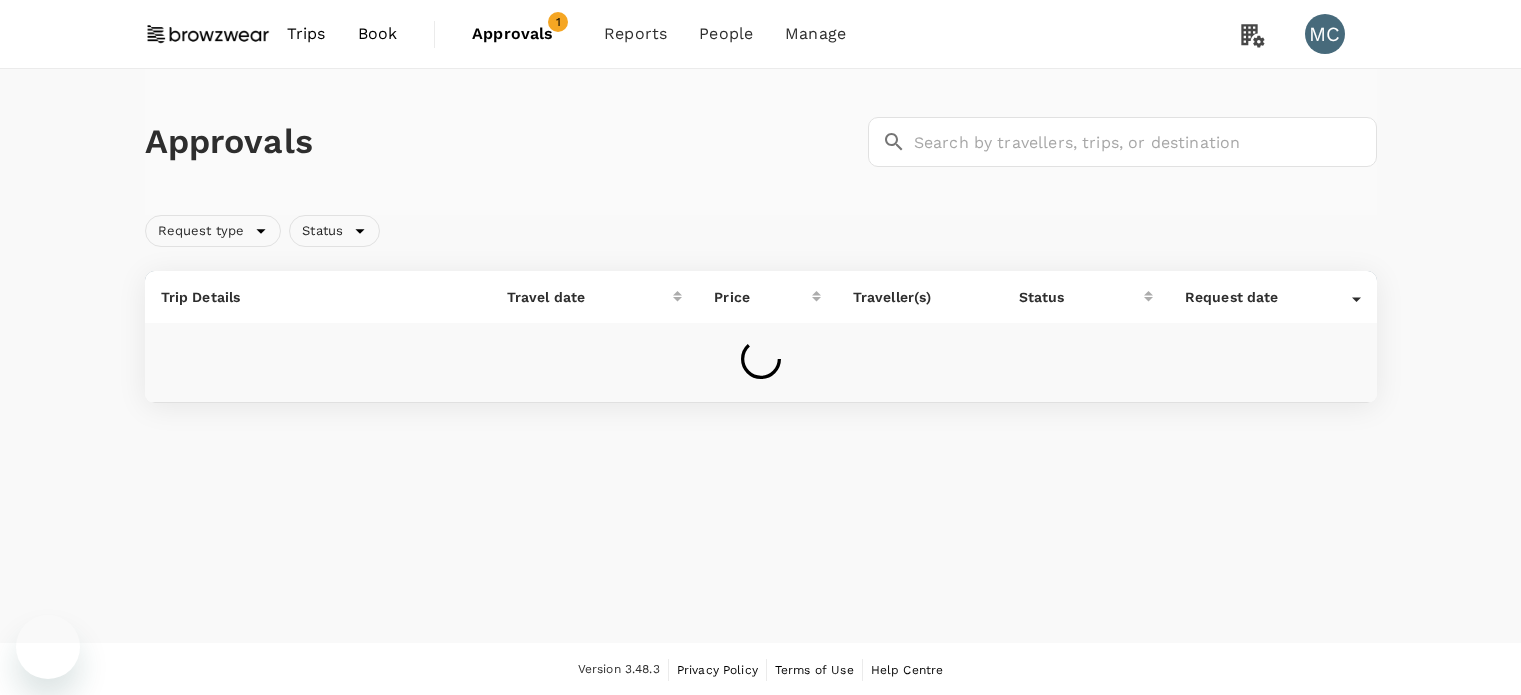 scroll, scrollTop: 0, scrollLeft: 0, axis: both 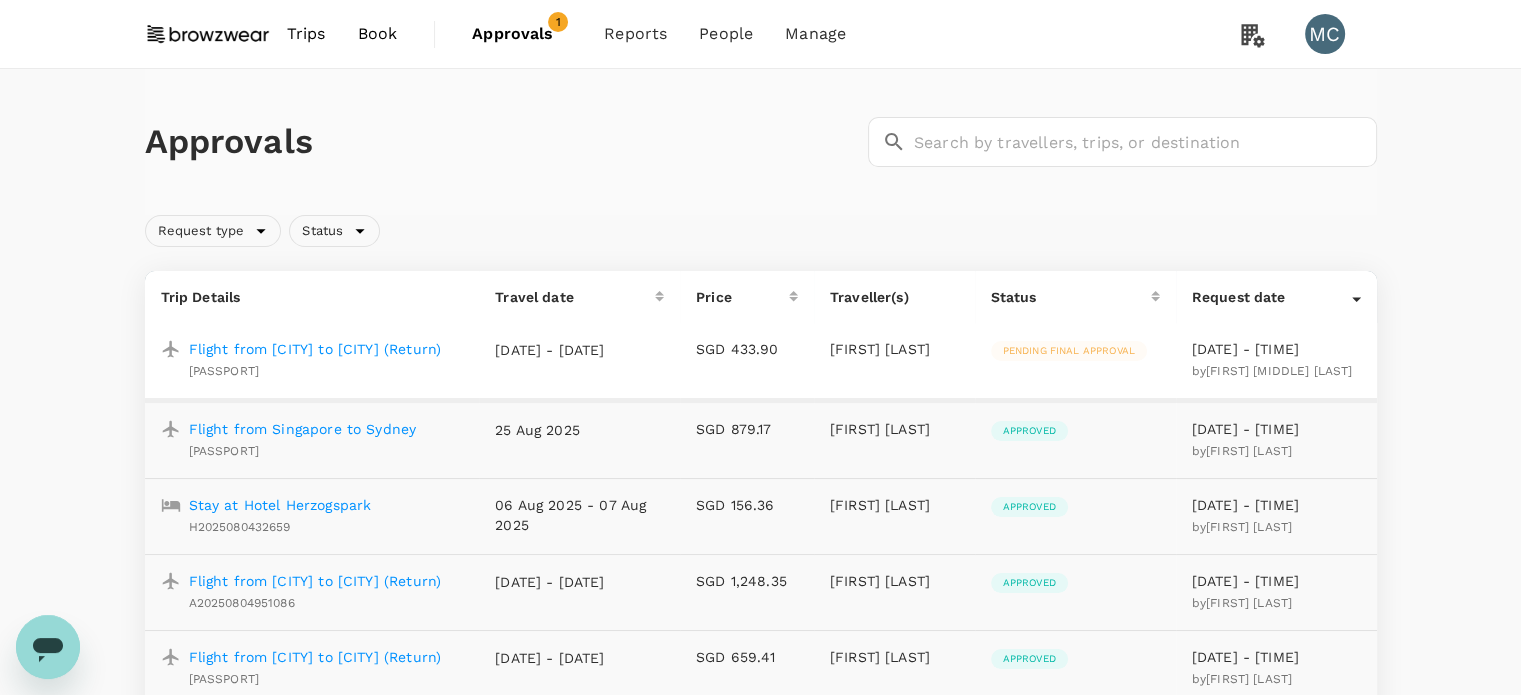 click on "Flight from [CITY] to [CITY] (Return)" at bounding box center (315, 349) 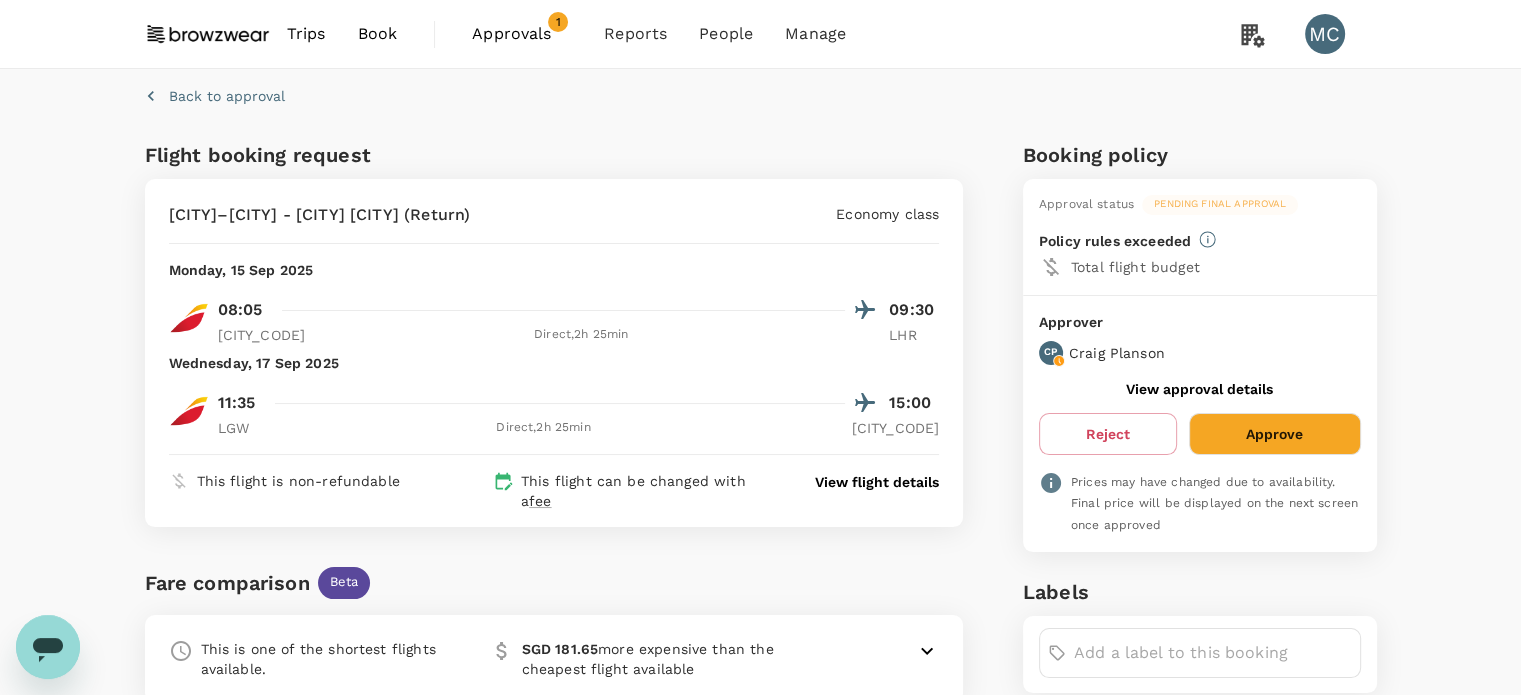 scroll, scrollTop: 0, scrollLeft: 0, axis: both 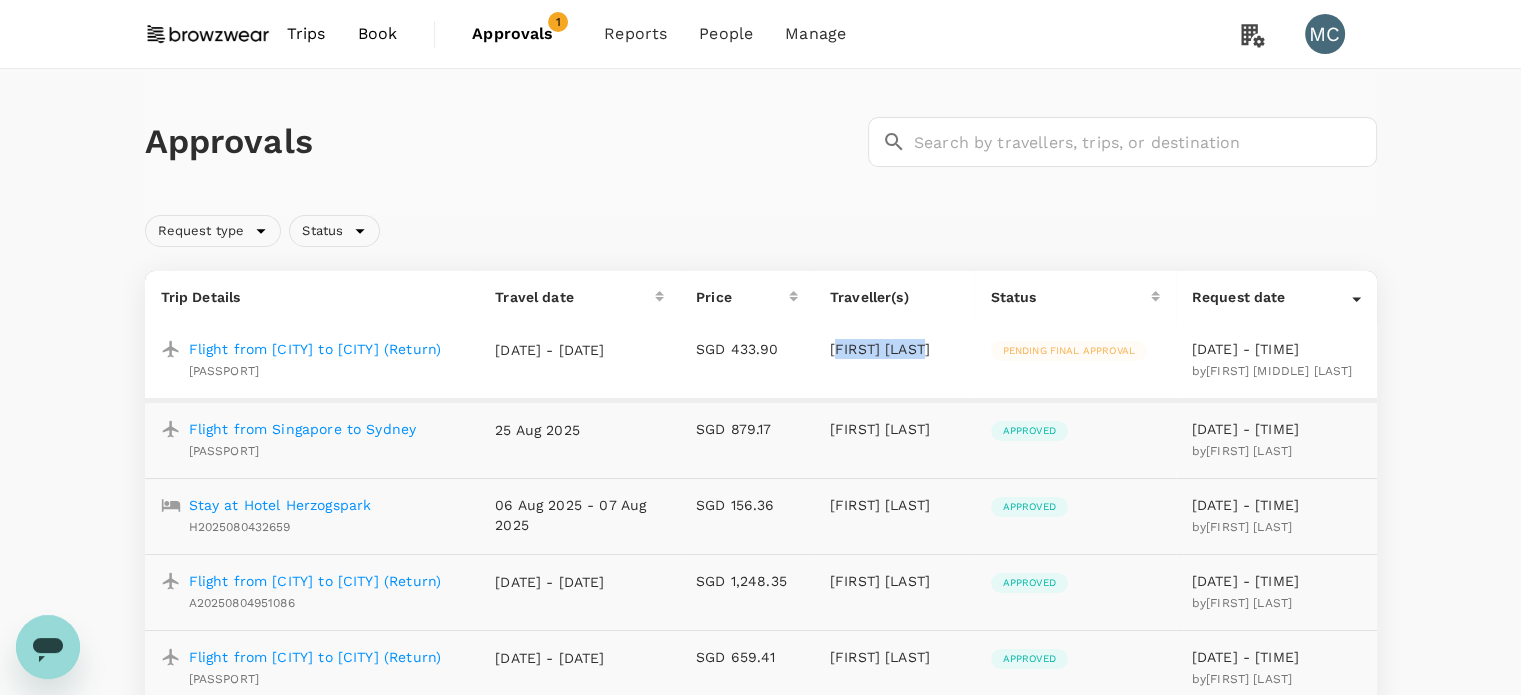 drag, startPoint x: 939, startPoint y: 353, endPoint x: 832, endPoint y: 353, distance: 107 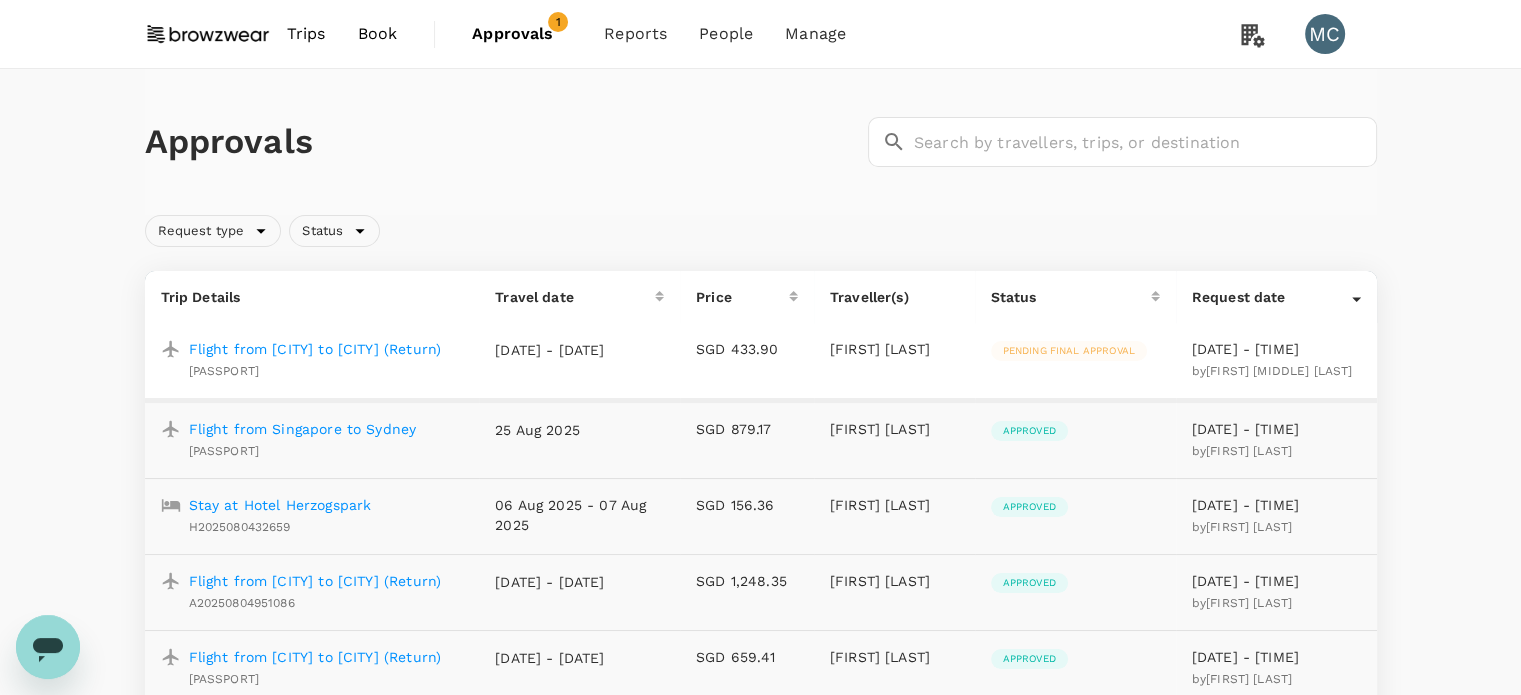 click on "Approvals ​ ​" at bounding box center [761, 142] 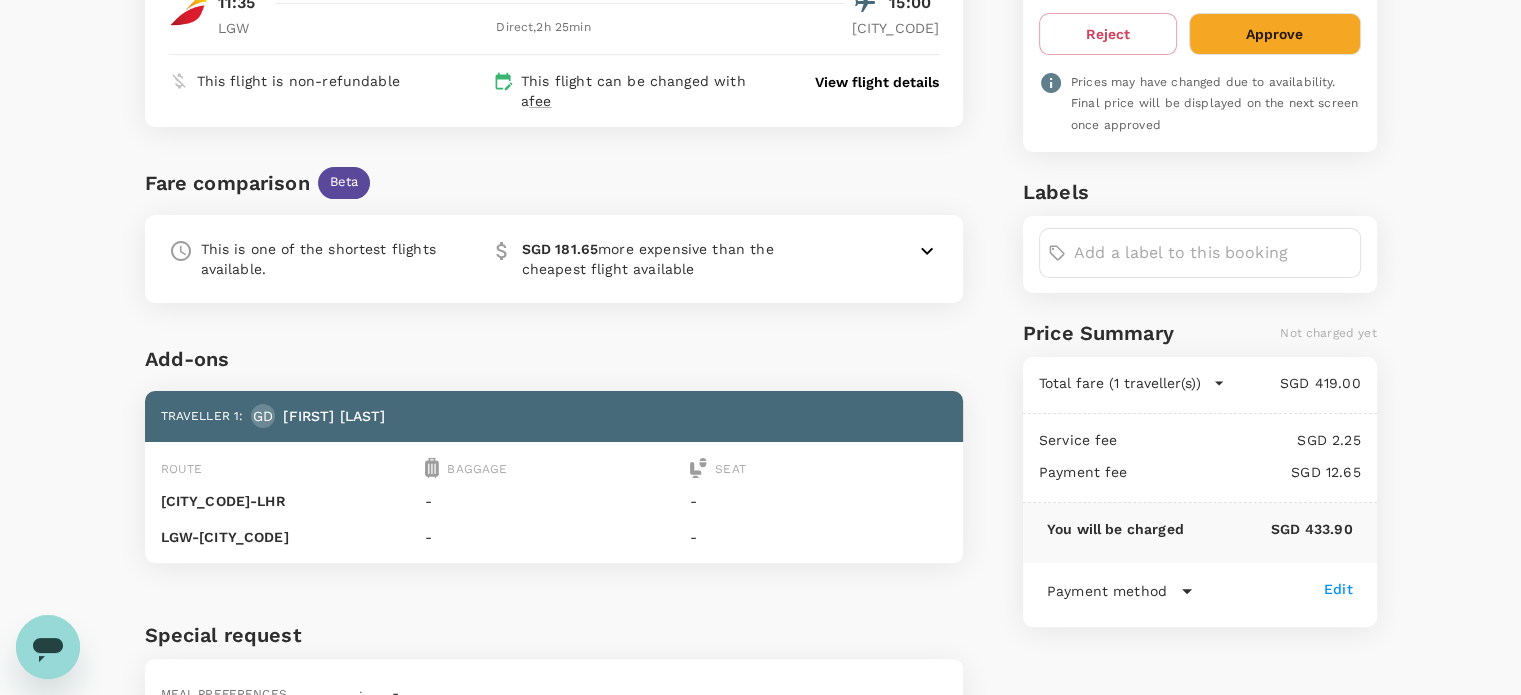 scroll, scrollTop: 200, scrollLeft: 0, axis: vertical 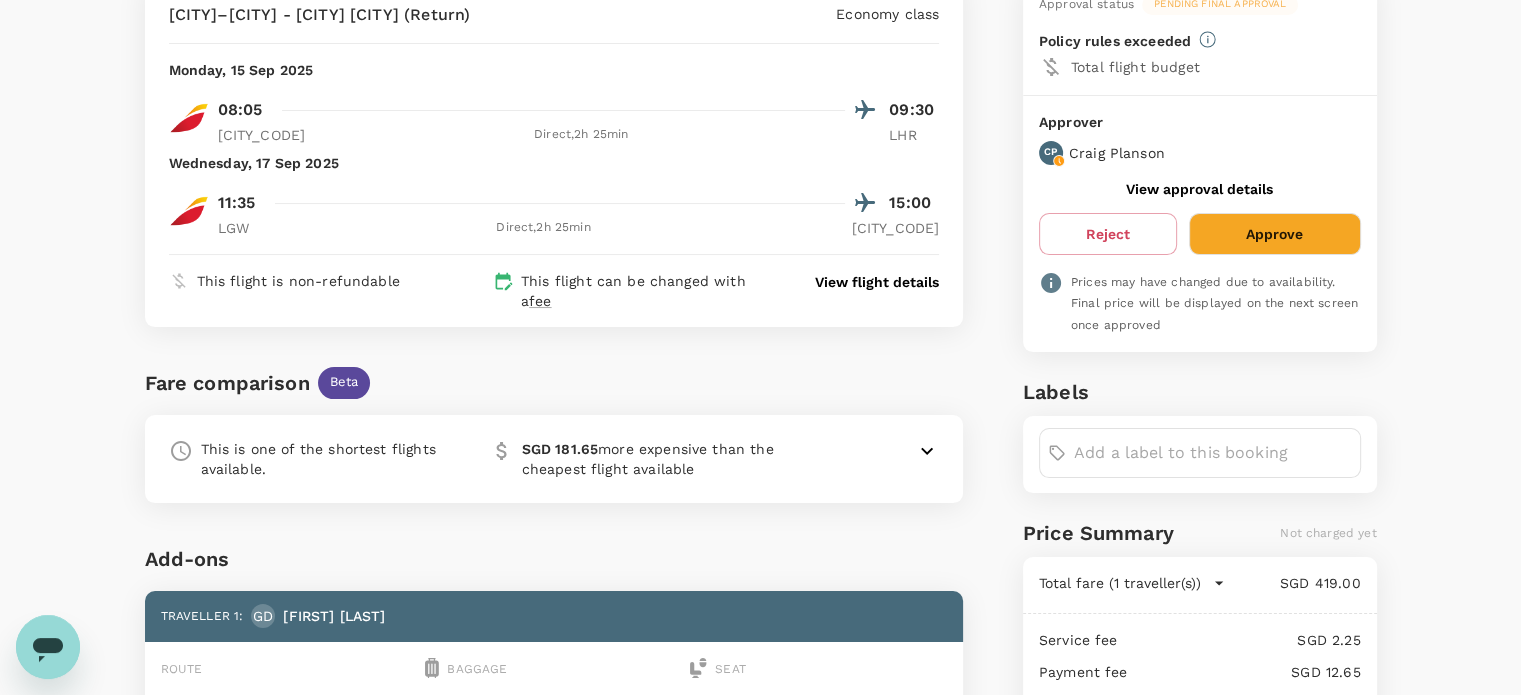 click on "View approval details" at bounding box center (1199, 189) 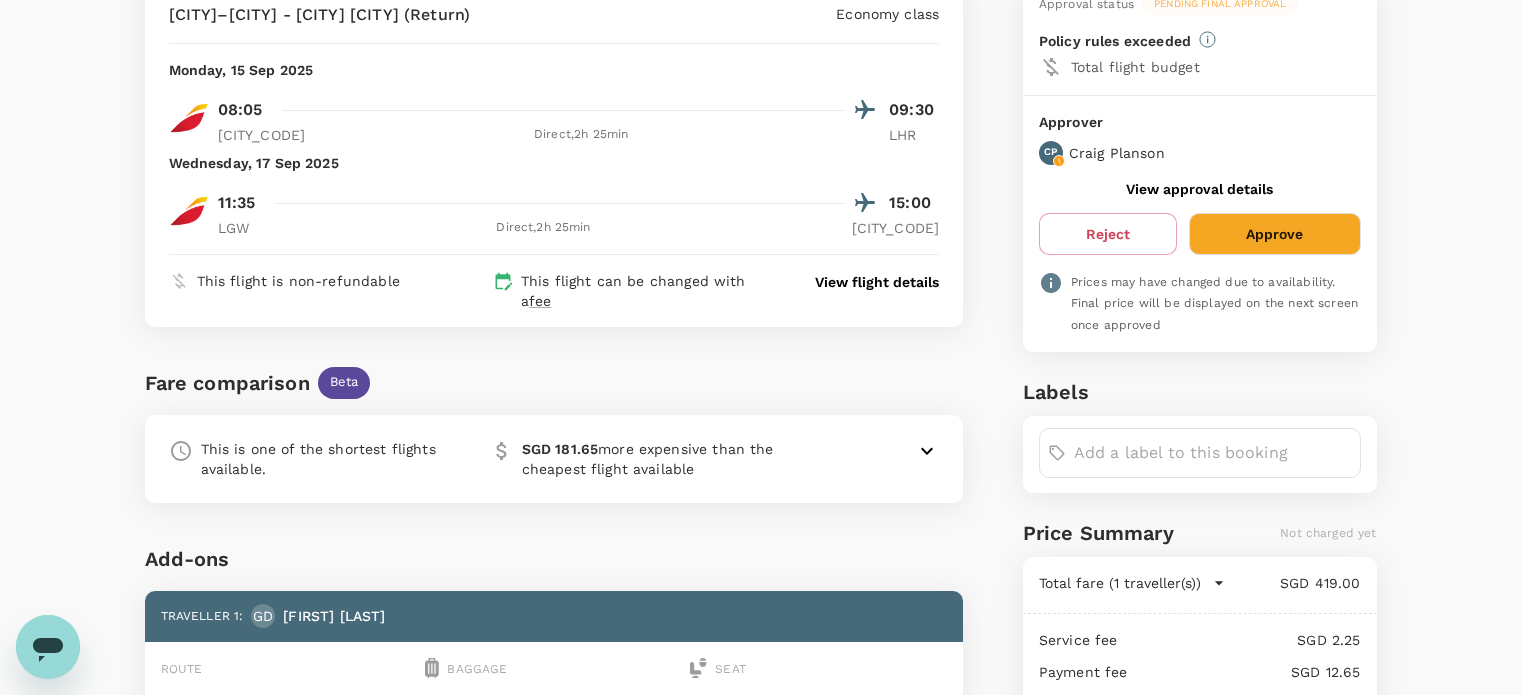 click 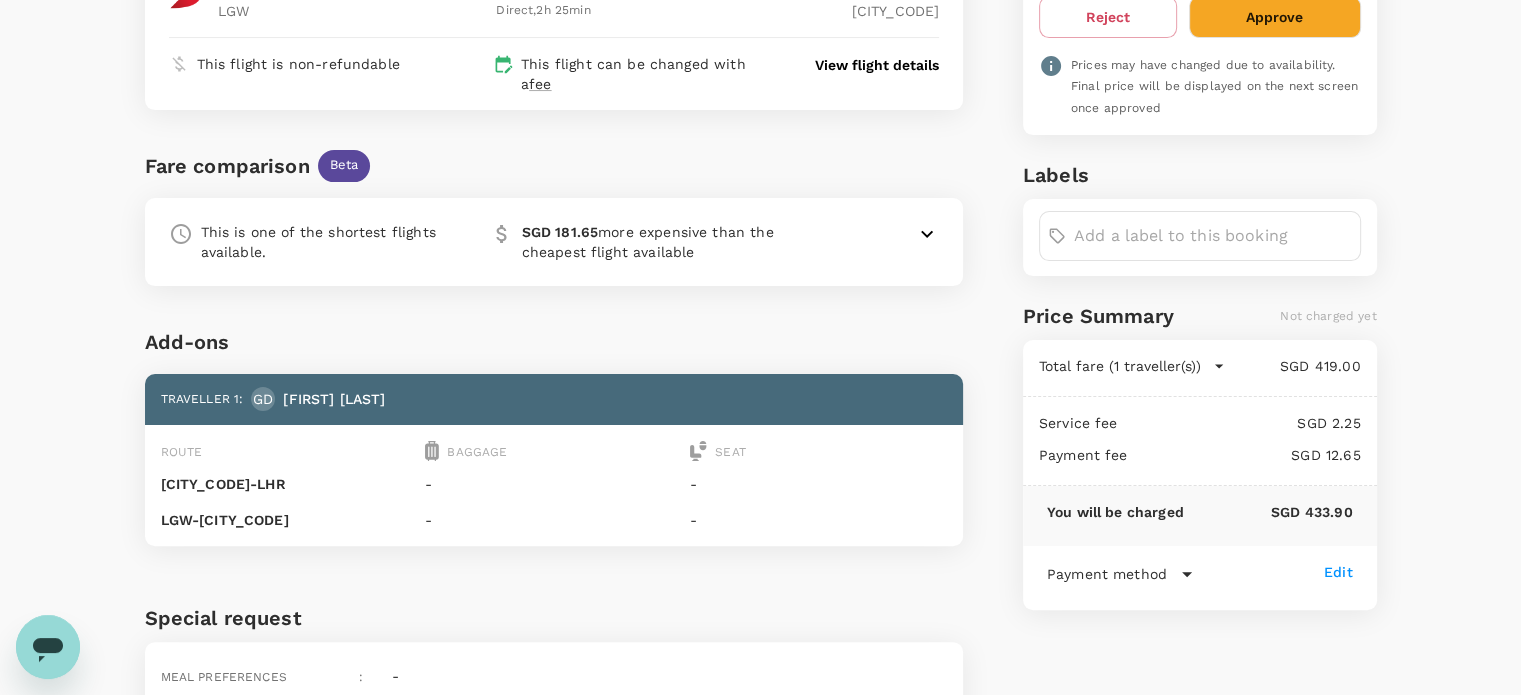 scroll, scrollTop: 259, scrollLeft: 0, axis: vertical 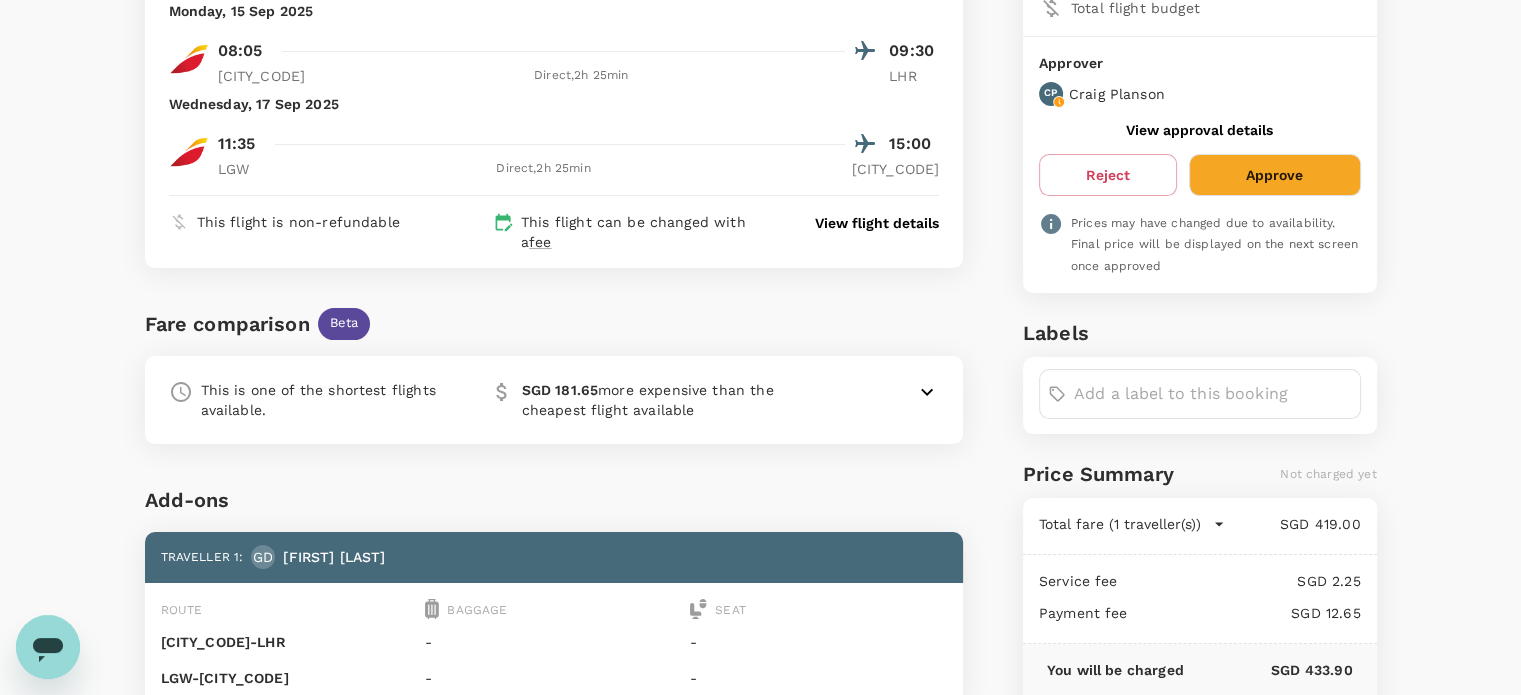 click 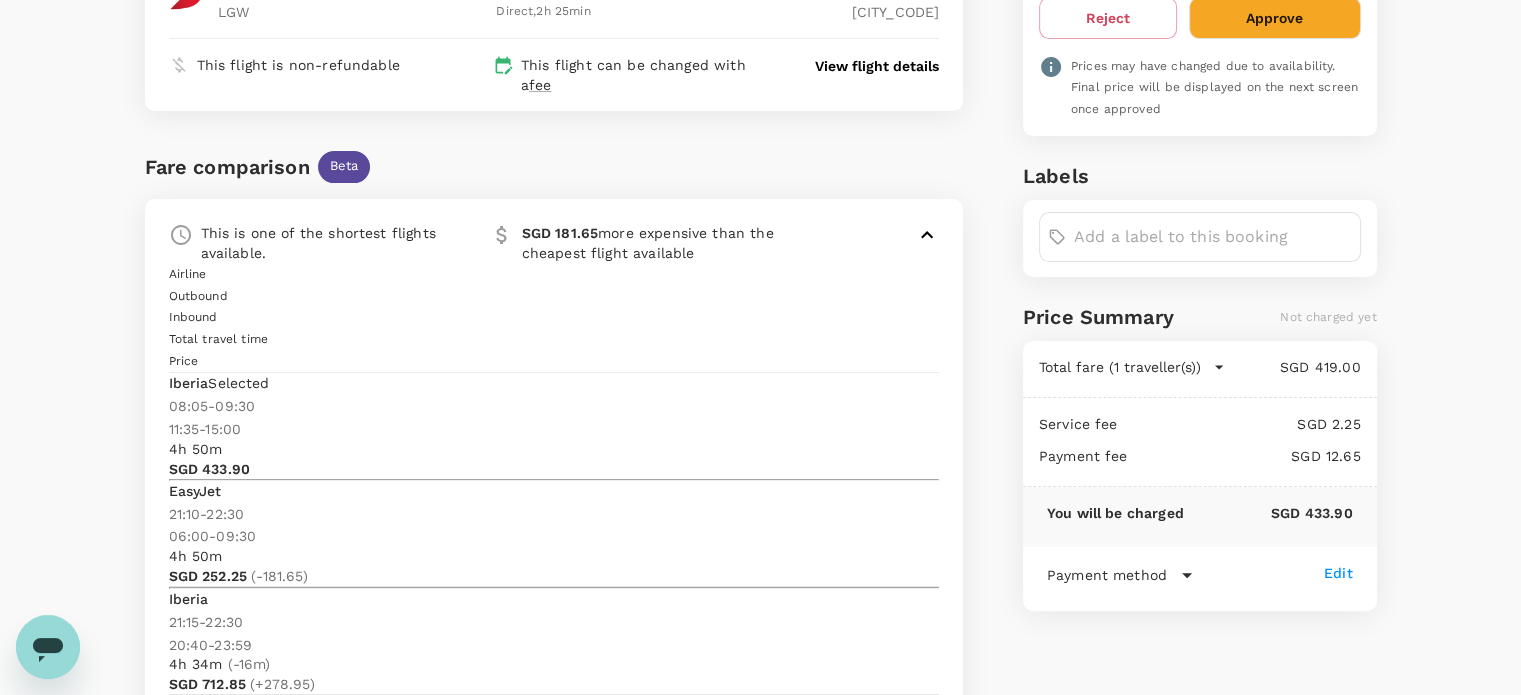 scroll, scrollTop: 459, scrollLeft: 0, axis: vertical 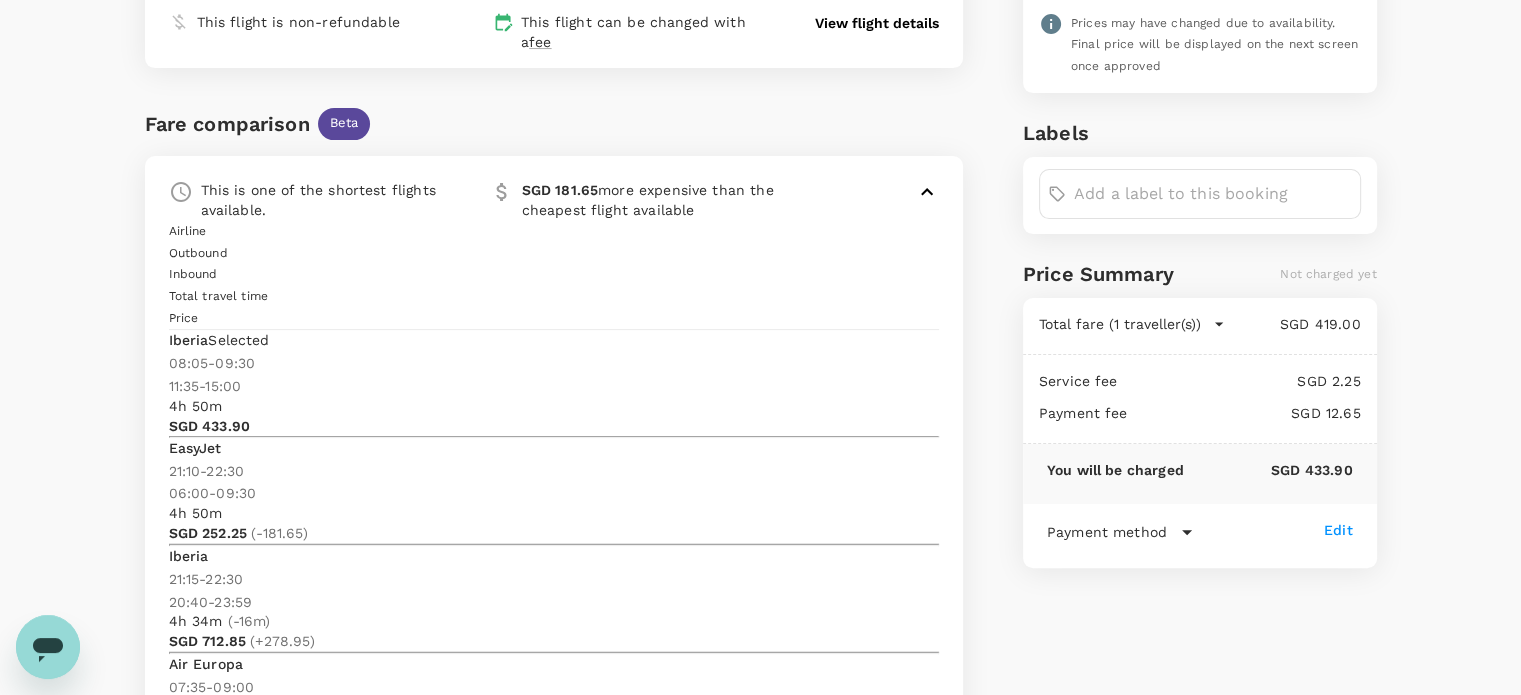 click on "Back to approval Flight booking request [CITY]–[CITY] (Return) Economy class [DAY], [DATE] [TIME] [CITY] Direct ,  2h 25min [CITY] [DAY], [DATE] [TIME] [CITY] Direct ,  2h 25min [CITY] This flight is non-refundable This flight can be changed with a  fee View flight details Fare comparison Beta This is one of the shortest flights available. SGD 433.90 Airline Outbound Inbound Total travel time Price Iberia Selected [TIME] - [TIME] [TIME] - [TIME] 4h 50m SGD 433.90 EasyJet [TIME] - [TIME] [TIME] - [TIME] 4h 50m   SGD 252.25   ( - 181.65 ) Iberia [TIME] - [TIME] [TIME] - [TIME] 4h 34m   ( -16m ) SGD 712.85   ( + 278.95 ) Air Europa [TIME] - [TIME] [TIME] - [TIME] 4h 55m   ( +5m ) SGD 309.12   ( - 124.78 ) These are similar alternatives found at booking. Note that these fares might not be available any more at the time of approval. Add-ons Traveller   1 : [INITIALS] [FIRST] [LAST] Route Baggage Seat [CITY]  -  [CITY] - - [CITY]  -  [CITY] - - Special request : - : -" at bounding box center [760, 848] 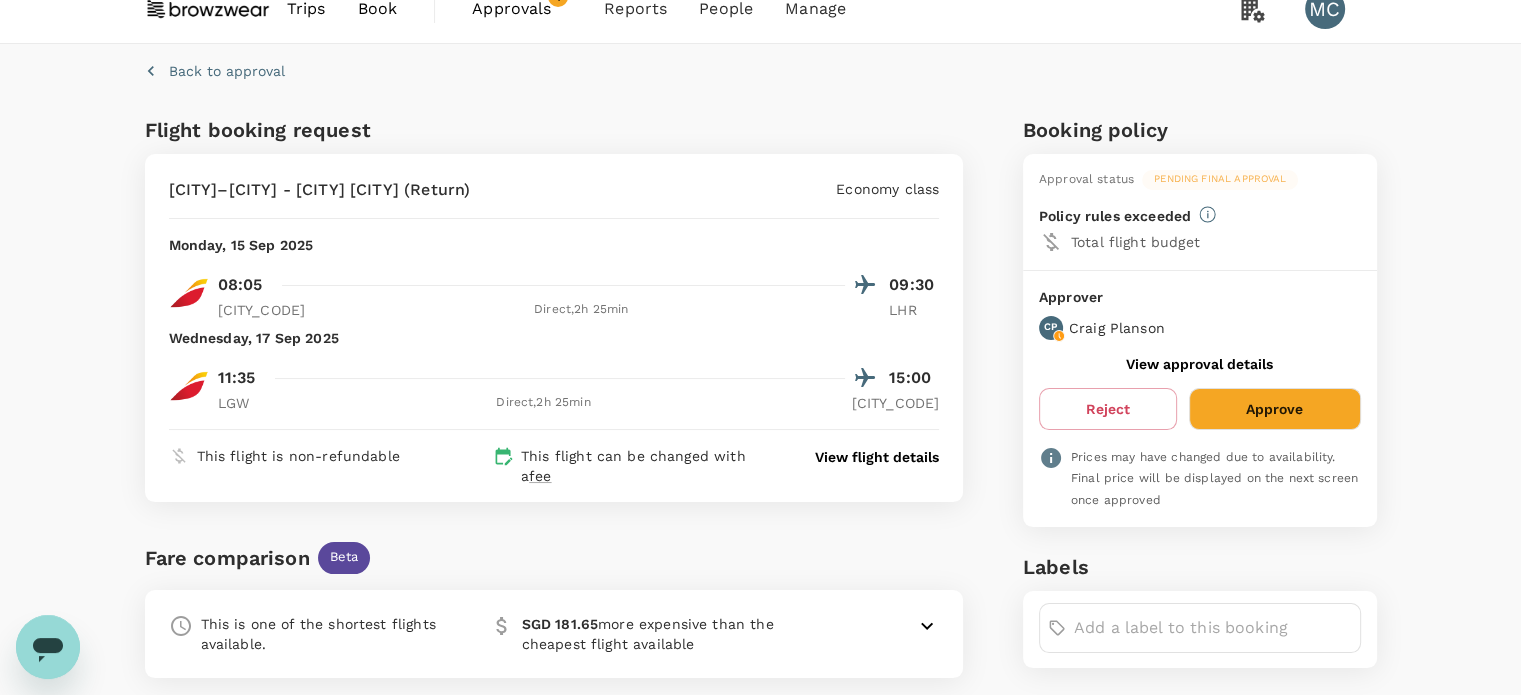 scroll, scrollTop: 0, scrollLeft: 0, axis: both 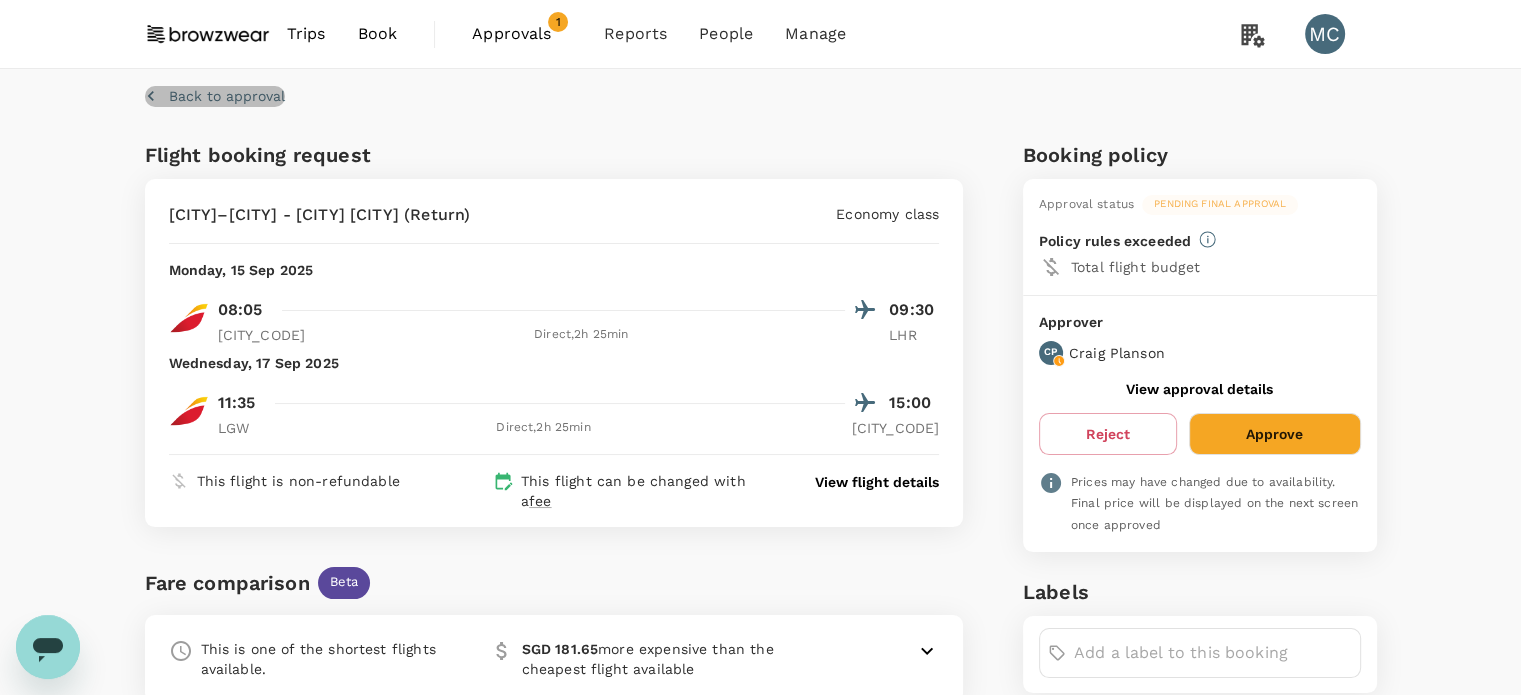 click 